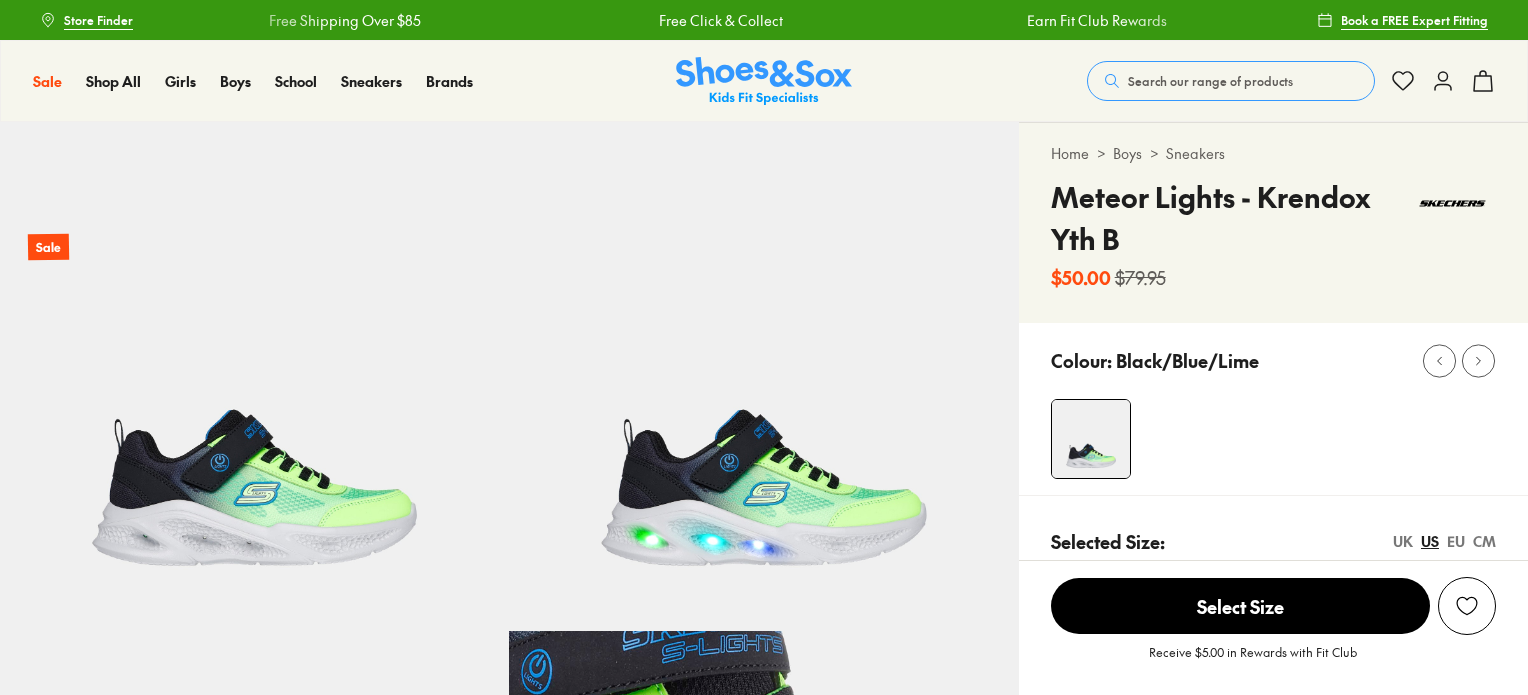scroll, scrollTop: 0, scrollLeft: 0, axis: both 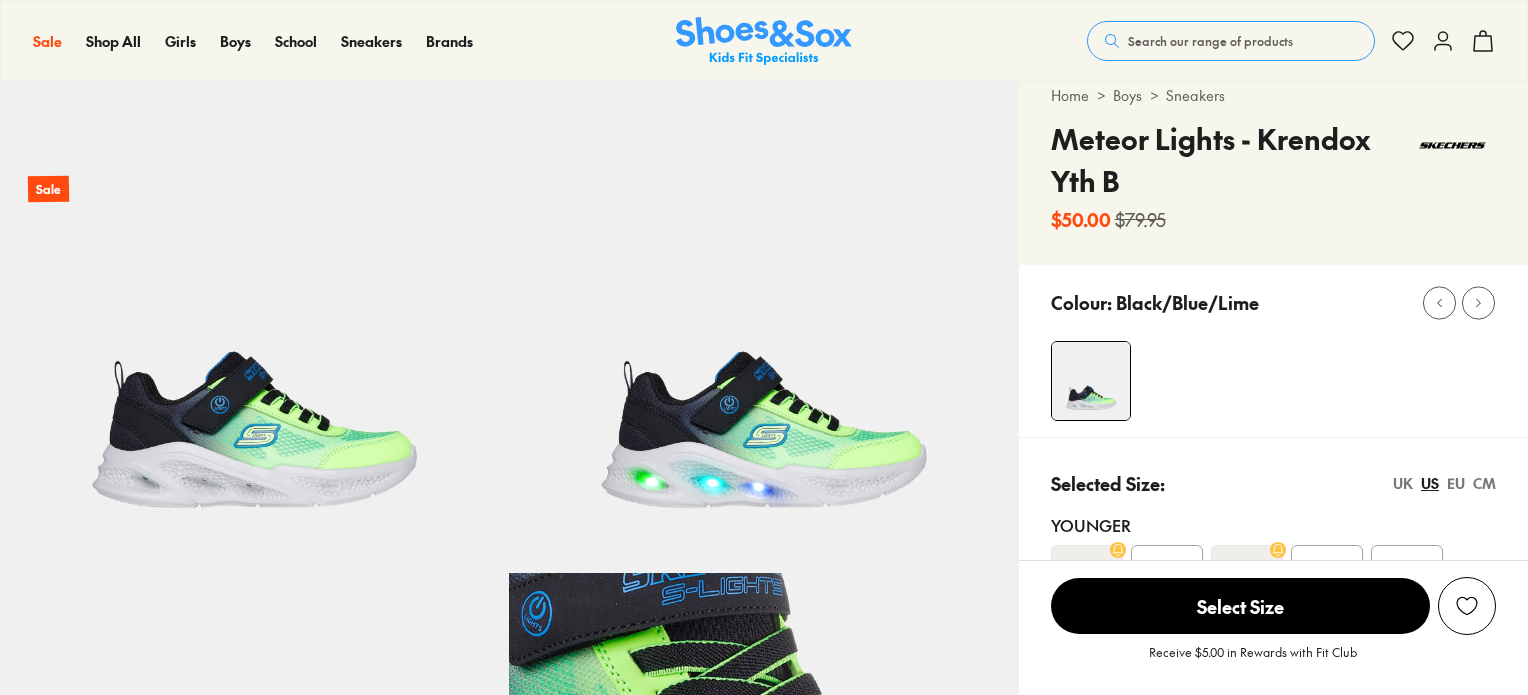 select on "*" 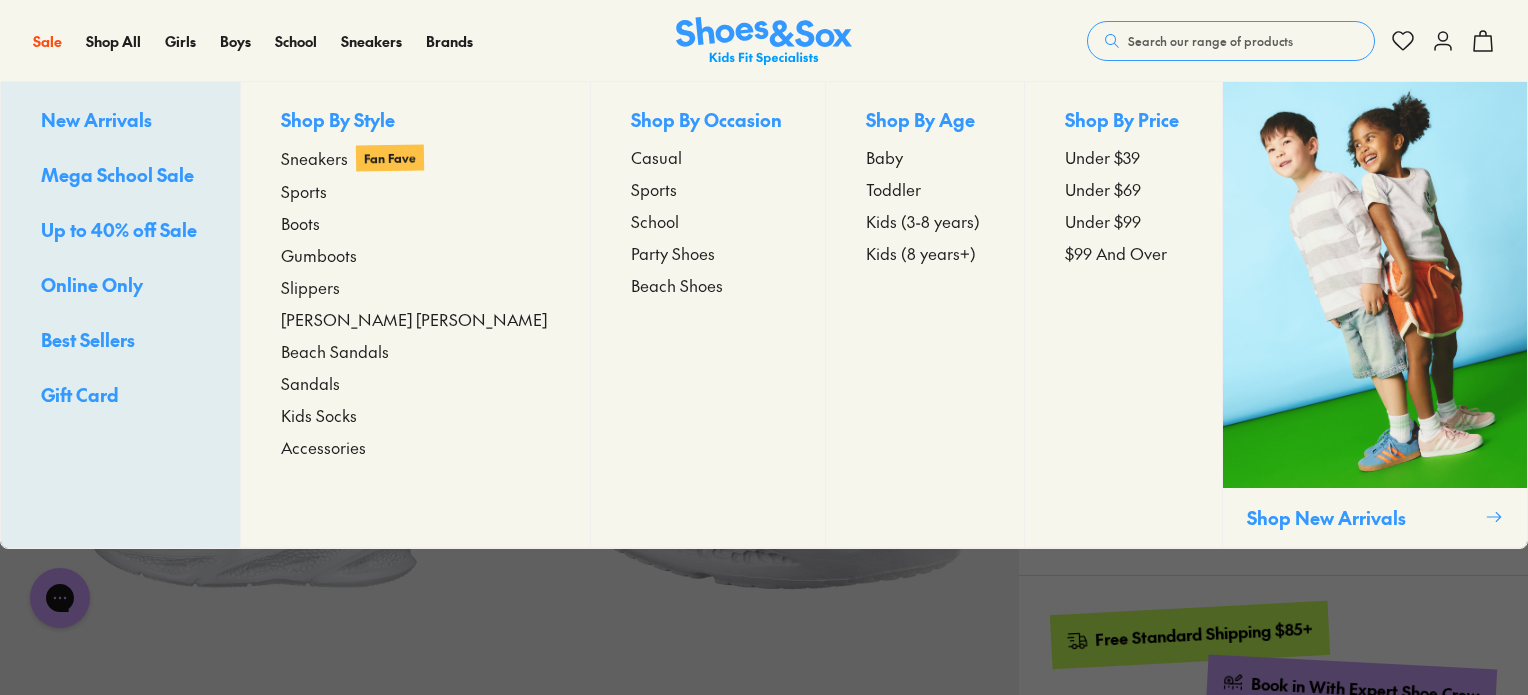 scroll, scrollTop: 489, scrollLeft: 0, axis: vertical 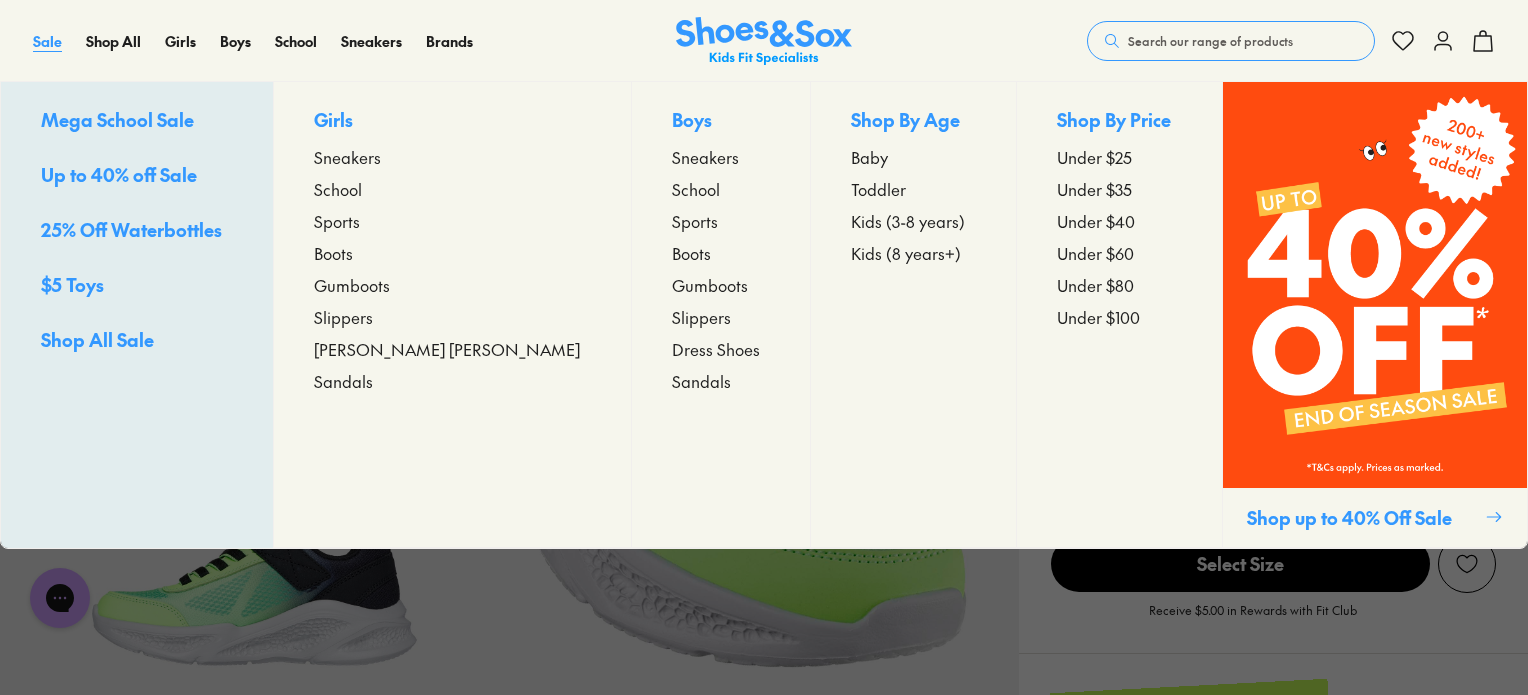 click on "Sale" at bounding box center [47, 41] 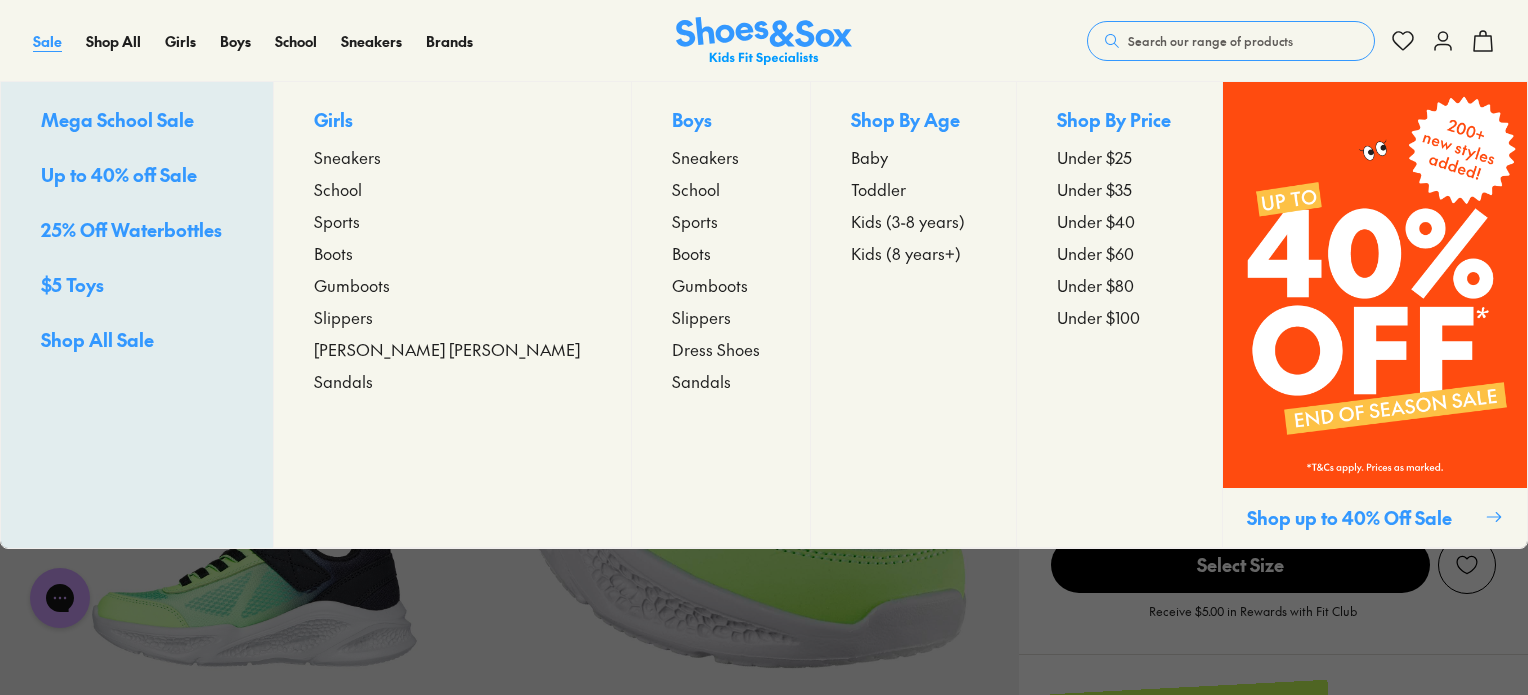 scroll, scrollTop: 408, scrollLeft: 0, axis: vertical 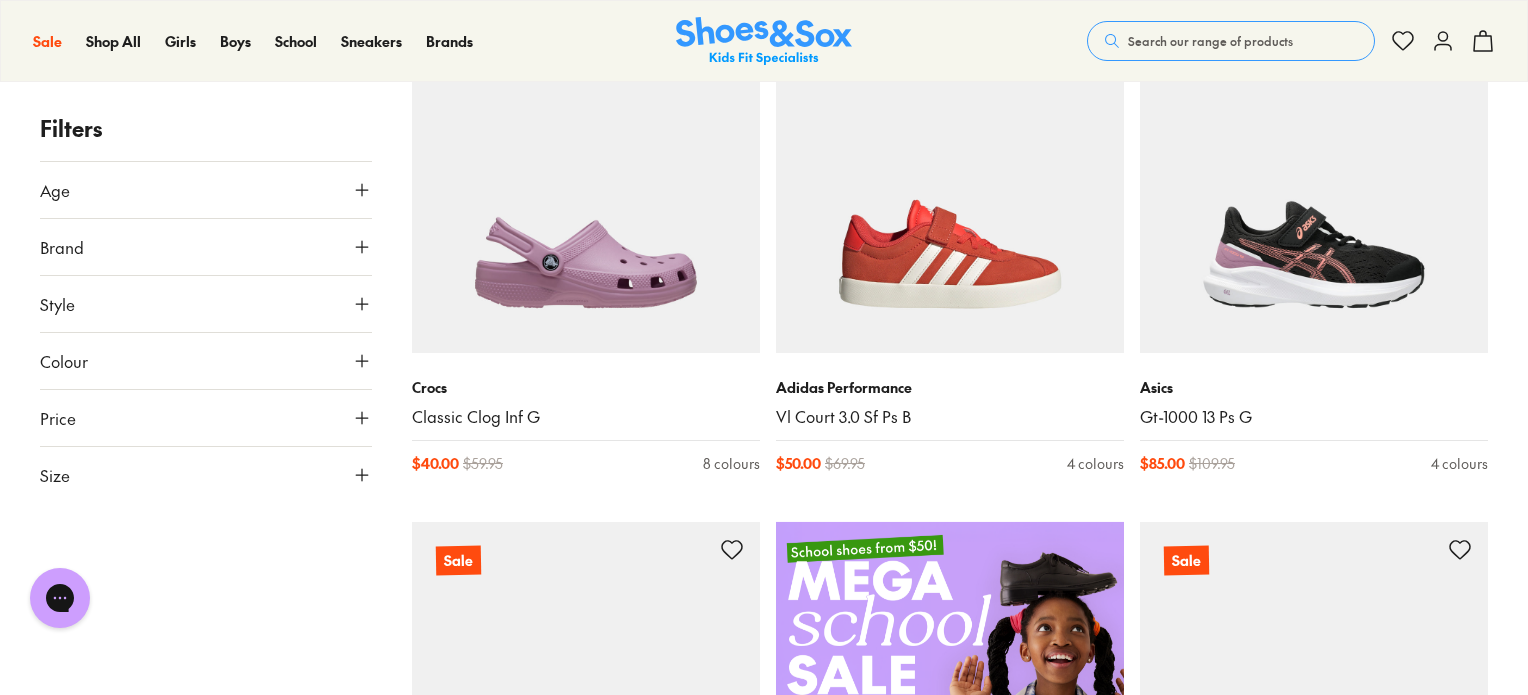 click on "Price" at bounding box center [206, 418] 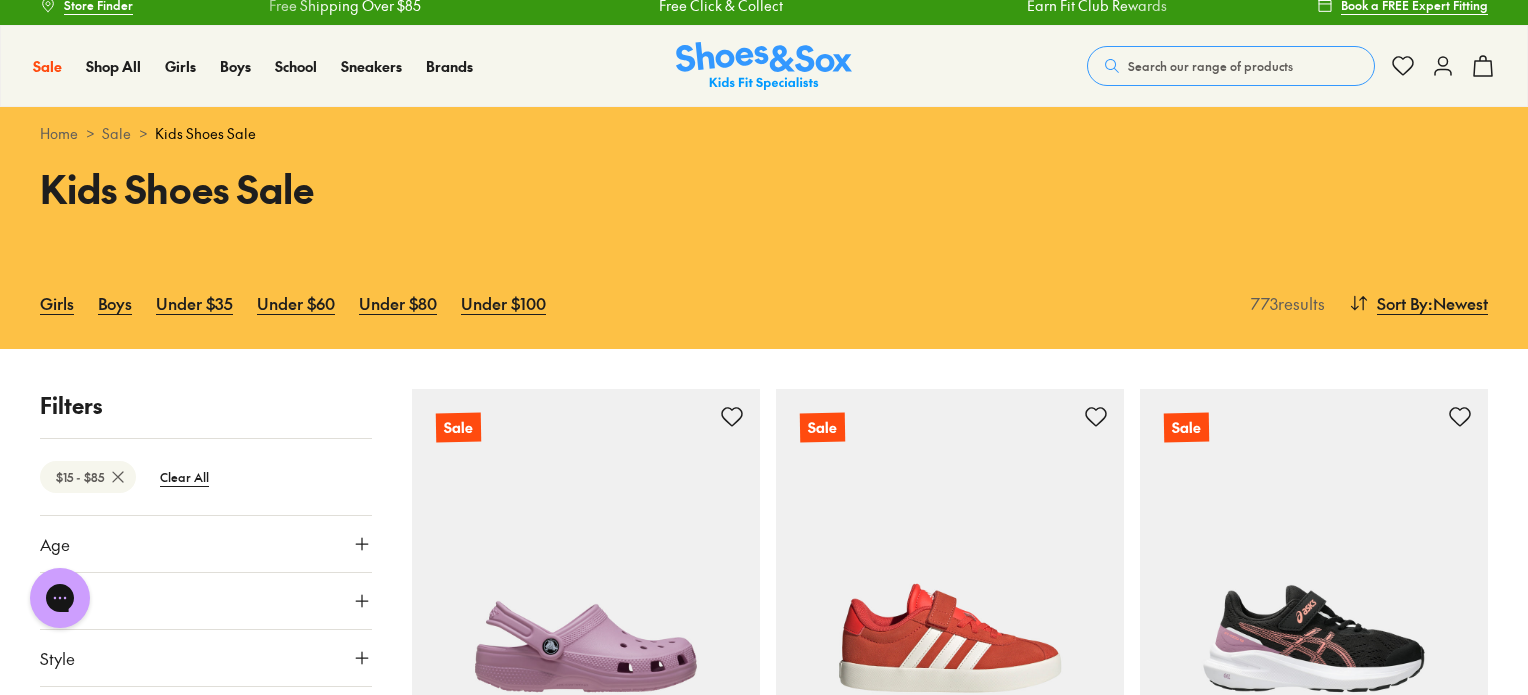 drag, startPoint x: 362, startPoint y: 497, endPoint x: 257, endPoint y: 528, distance: 109.48059 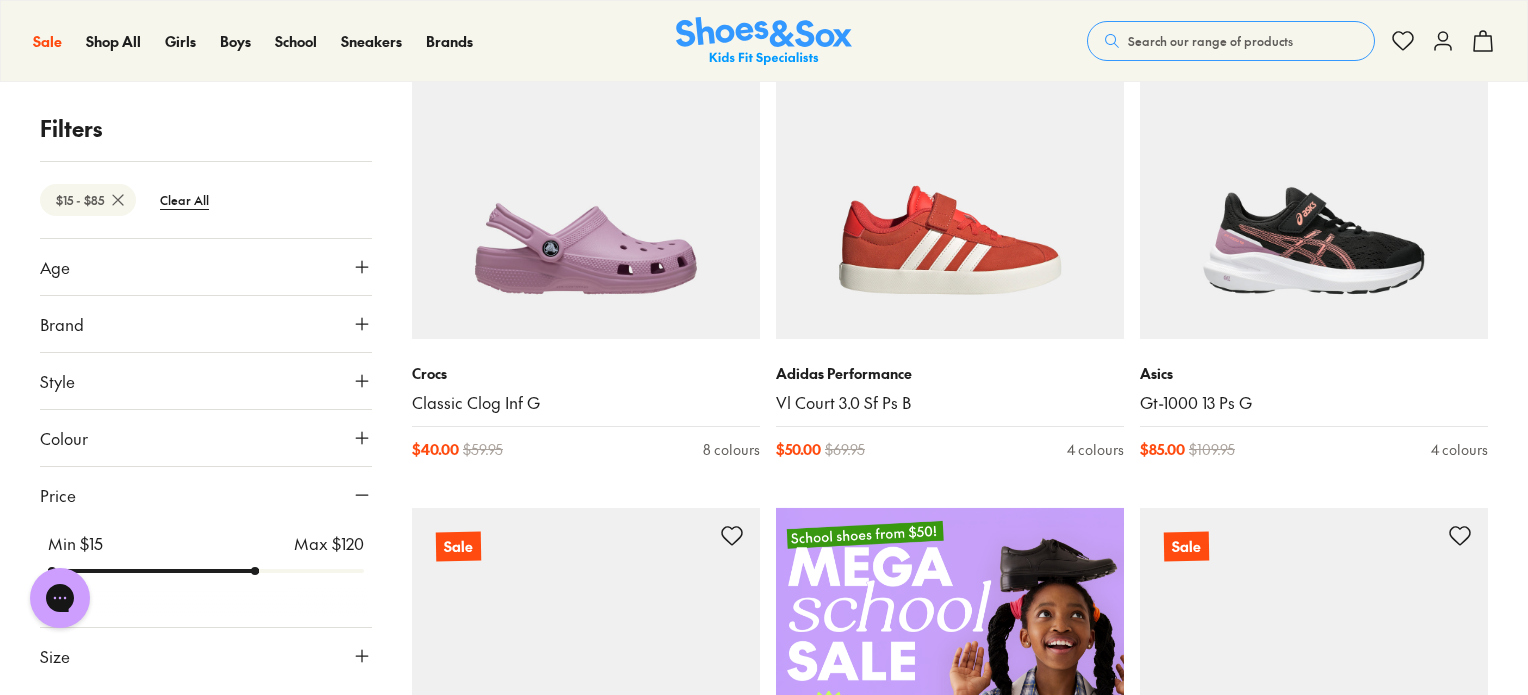 scroll, scrollTop: 415, scrollLeft: 0, axis: vertical 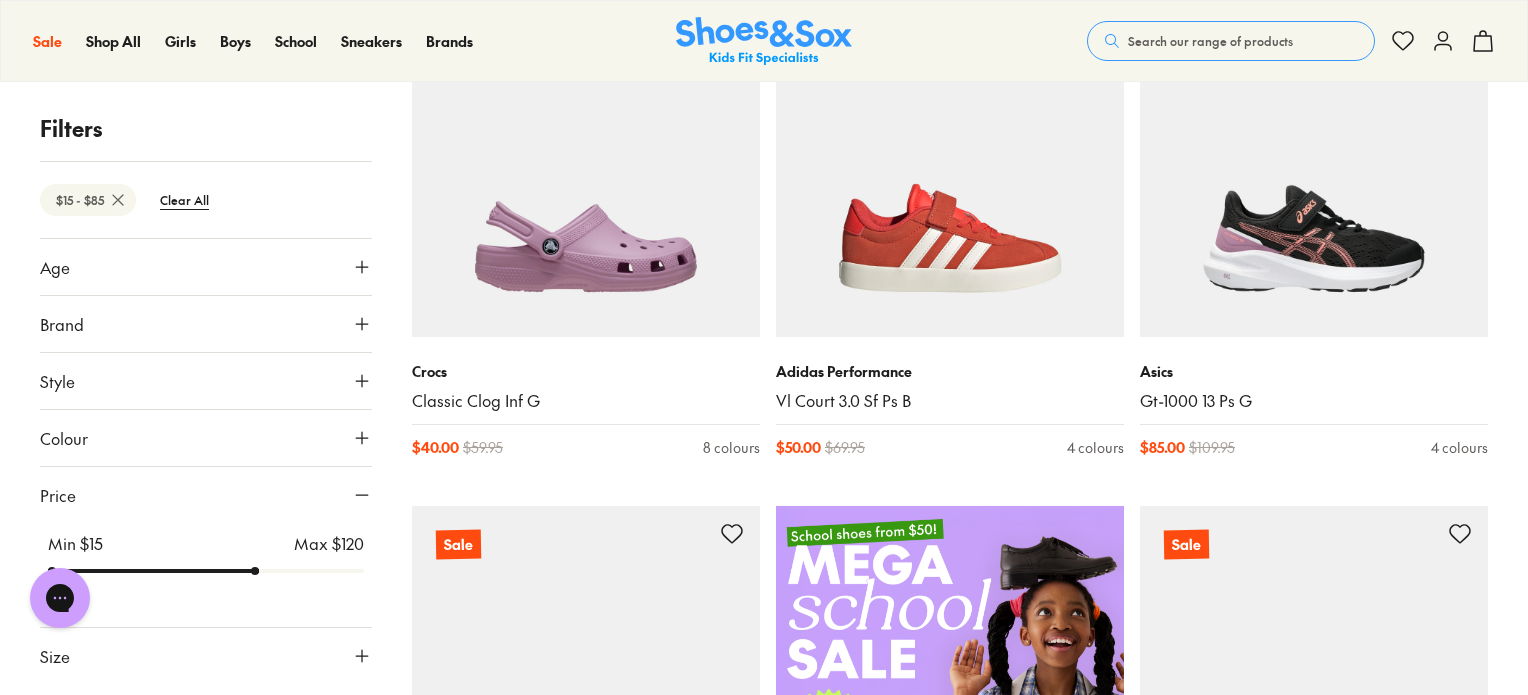 click on "Min $ 15 Max $ 120" at bounding box center [206, 543] 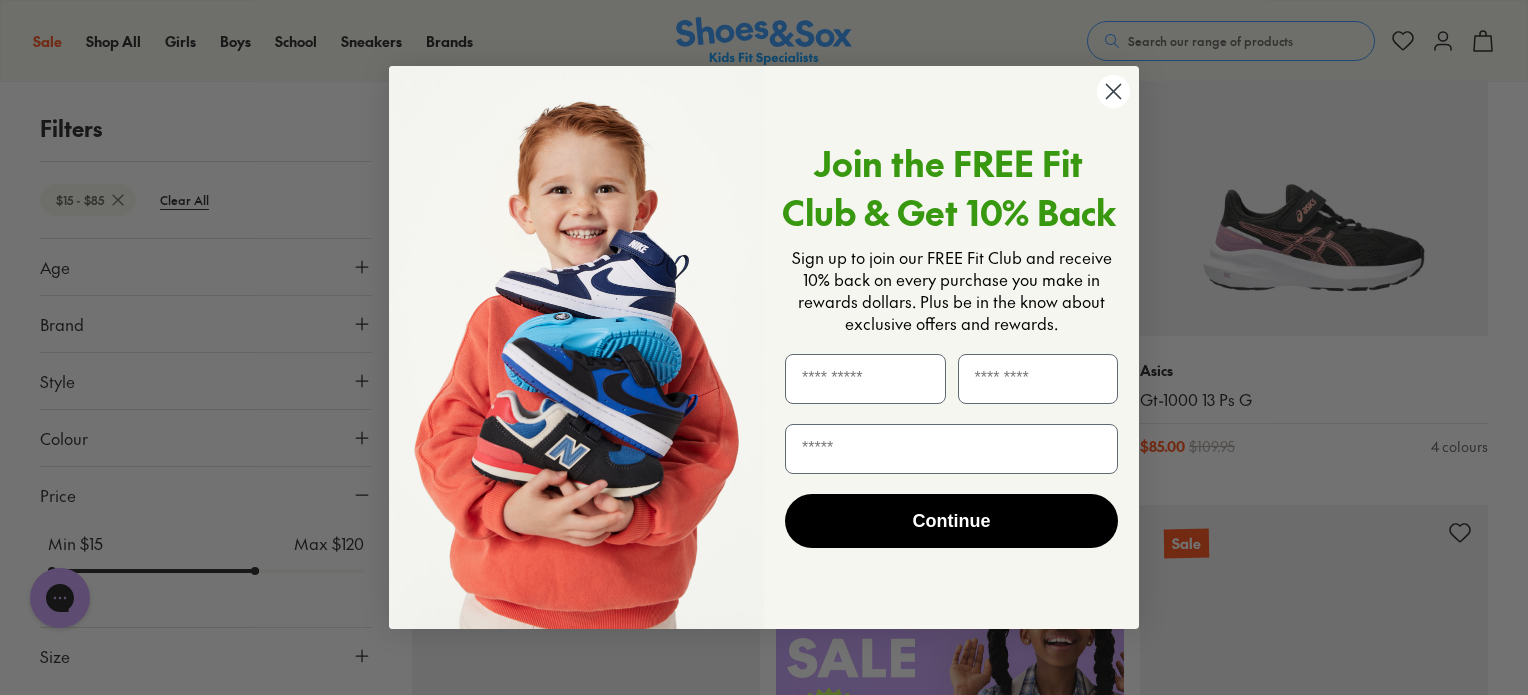 scroll, scrollTop: 418, scrollLeft: 0, axis: vertical 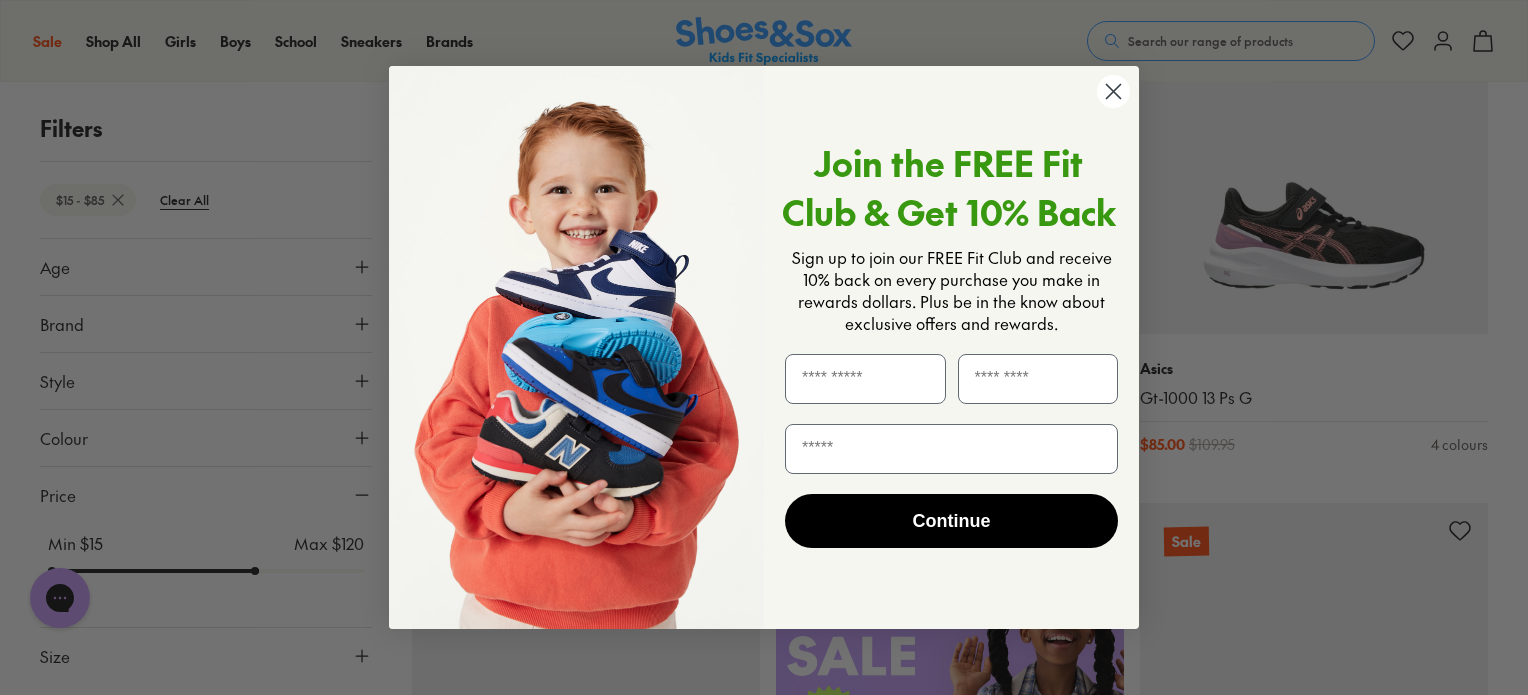 click on "Close dialog" 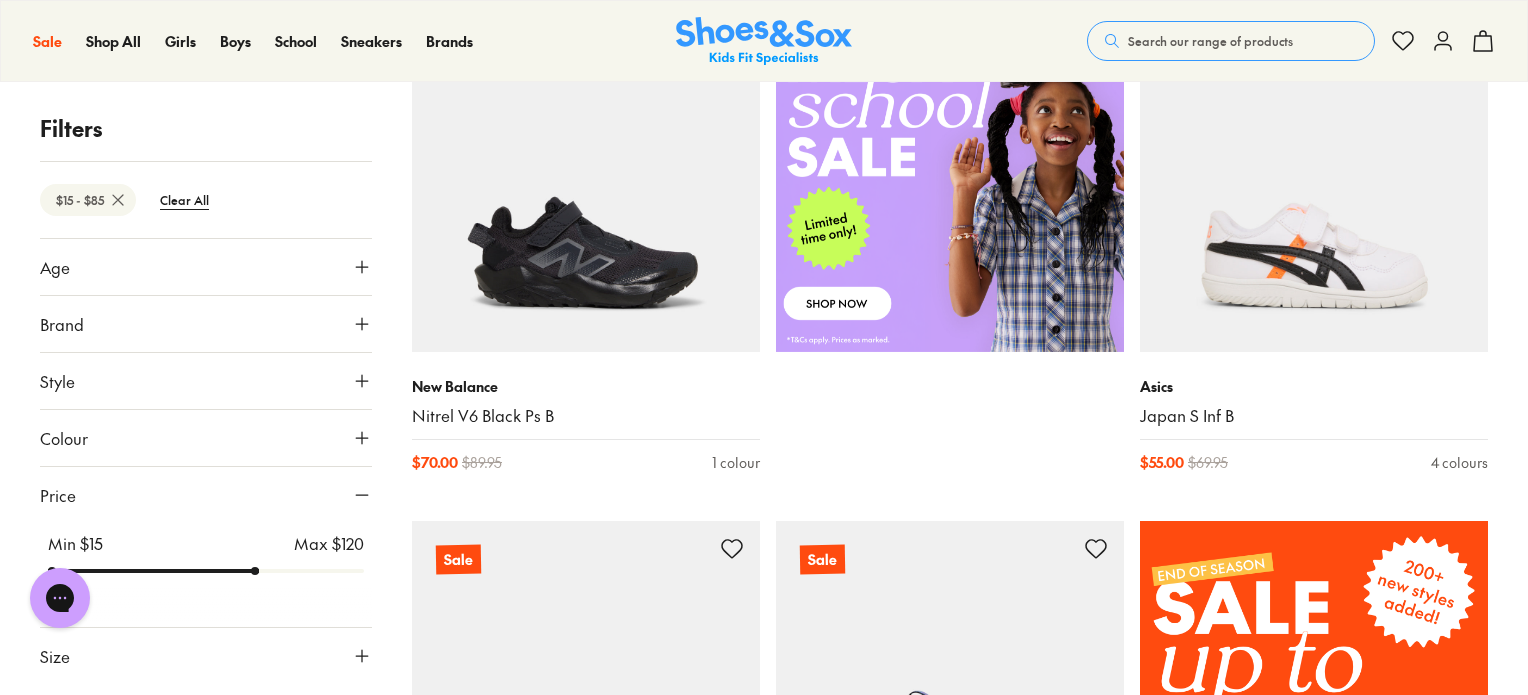 click on "Filters $15 - $85   Clear All Age Infant/Toddler ( 302 ) Youth ( 207 ) Junior ( 141 ) Senior ( 72 ) Pre Walker ( 26 ) Adult ( 4 ) Brand Adidas Originals ( 7 ) Adidas Performance ( 20 ) Agatha Ruiz De La Prada ( 5 ) Asics ( 30 ) Birkenstock ( 2 ) Bobux ( 52 ) Camper ( 14 ) Candy ( 23 ) Ciao ( 74 ) Clarks ( 208 ) Converse ( 9 ) Crocs ( 27 ) Garvalin ( 2 ) Harrison ( 1 ) Jett Jones ( 1 ) Kicks ( 19 ) Miss Candy ( 2 ) Native ( 1 ) New Balance ( 46 ) Nike ( 61 ) Old Soles ( 24 ) Pablosky ( 14 ) Puma ( 5 ) Reebok ( 50 ) Roc ( 10 ) Skechers ( 33 ) Surefit ( 3 ) Teva ( 8 ) Vans ( 2 ) Walnut ( 4 ) Style Sneakers ( 165 ) Sport ( 128 ) Sandals ( 135 ) Boots ( 131 ) Beach Sandals ( 73 ) Shoes ( 38 ) Prewalker ( 27 ) School ( 26 ) Gumboots ( 21 ) Slippers ( 8 ) Accessories ( 5 ) Colour Black ( 122 ) Pink ( 109 ) White ( 95 ) Blue ( 78 ) Navy ( 69 ) Purple ( 65 ) Neutrals ( 37 ) Brown ( 31 ) Grey ( 25 ) Red ( 21 ) Multi Colour ( 21 ) Beige ( 19 ) Green ( 16 ) Silver ( 9 ) Gold ( 8 ) Yellow ( 7 ) Light Blue ( 6 ) Orange ( 5" at bounding box center [764, 2318] 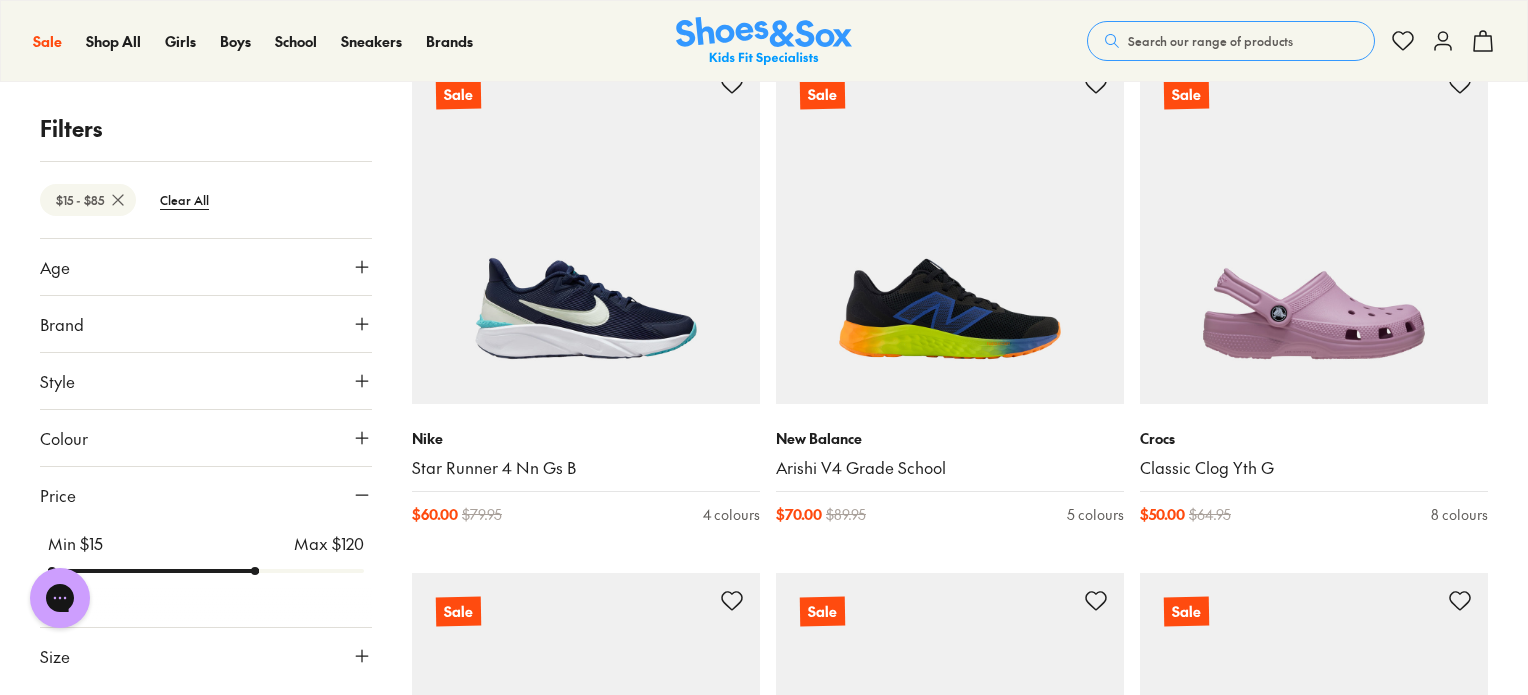 scroll, scrollTop: 2416, scrollLeft: 0, axis: vertical 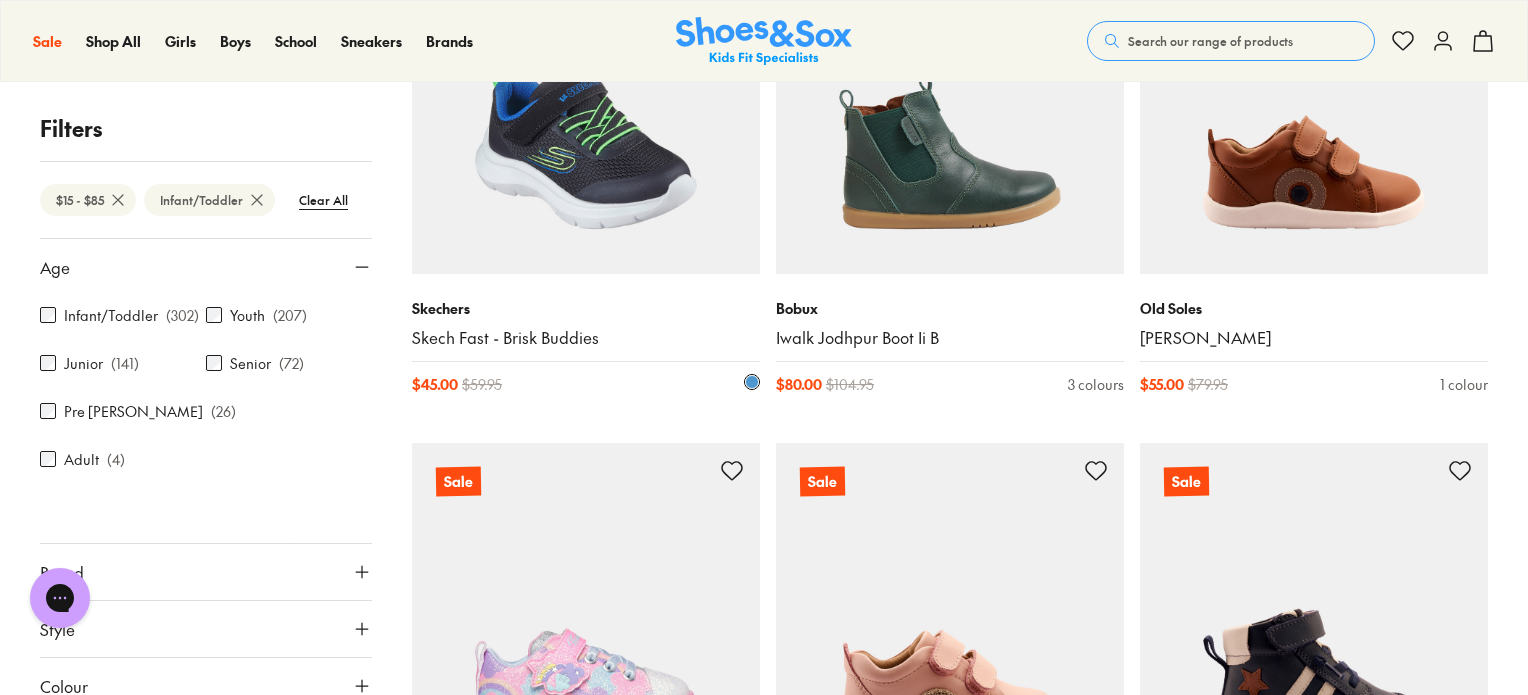 click at bounding box center (586, 100) 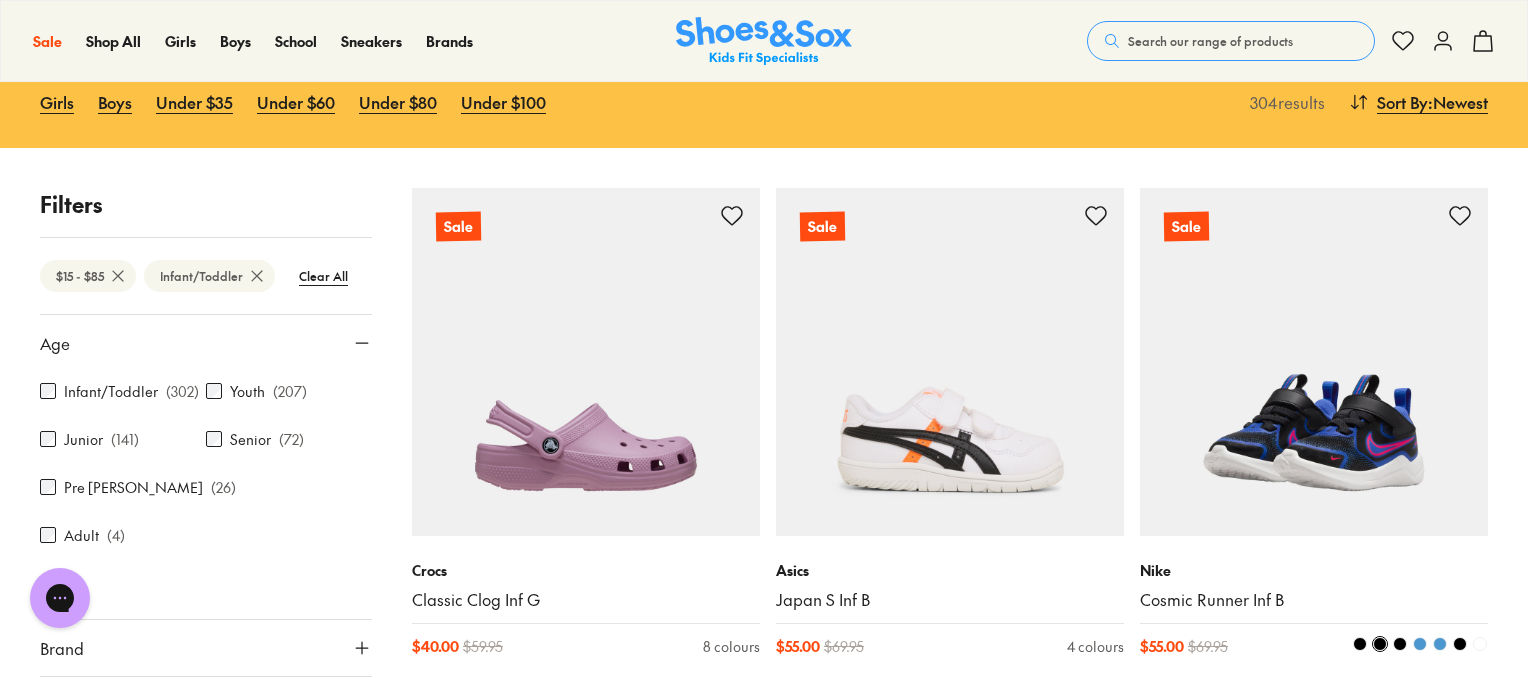 scroll, scrollTop: 304, scrollLeft: 0, axis: vertical 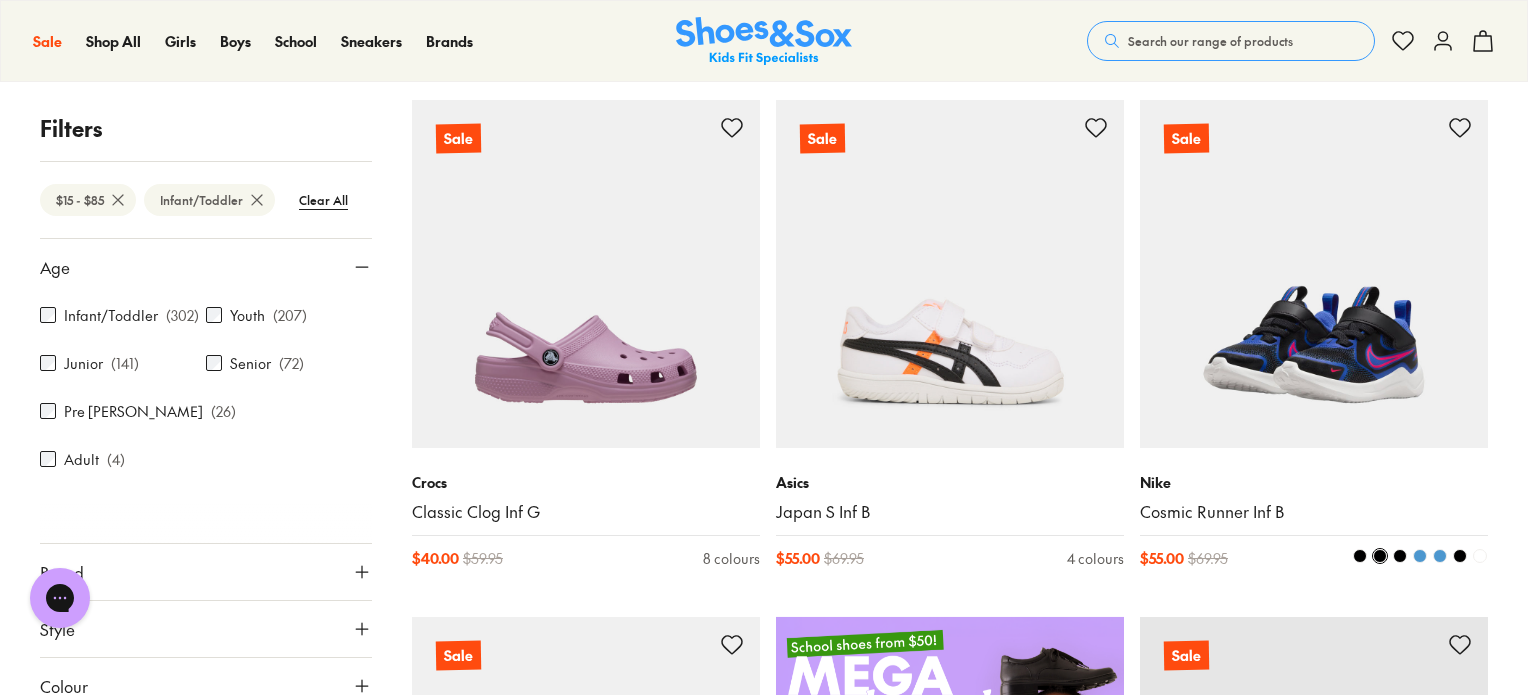 click at bounding box center (1314, 274) 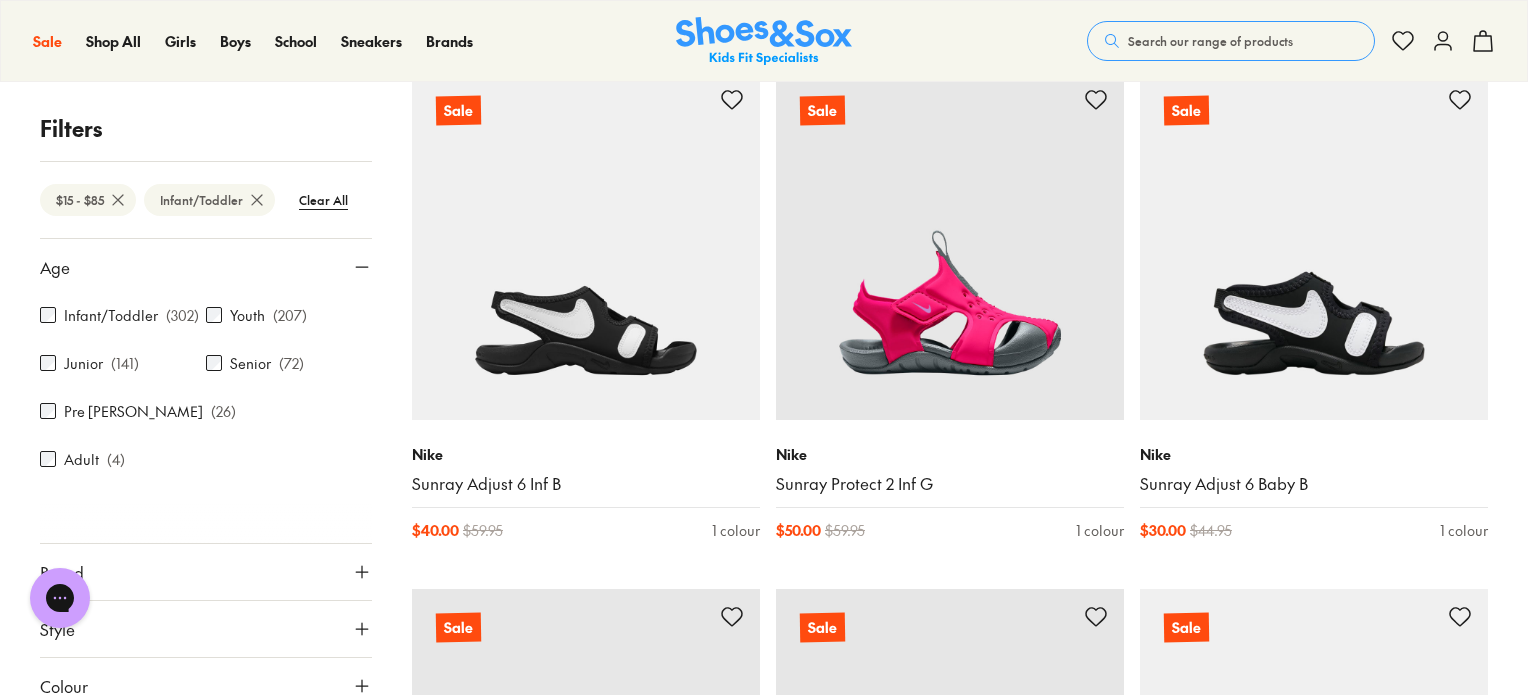 click on "$ 40.00 $ 59.95 1 colour" at bounding box center [586, 530] 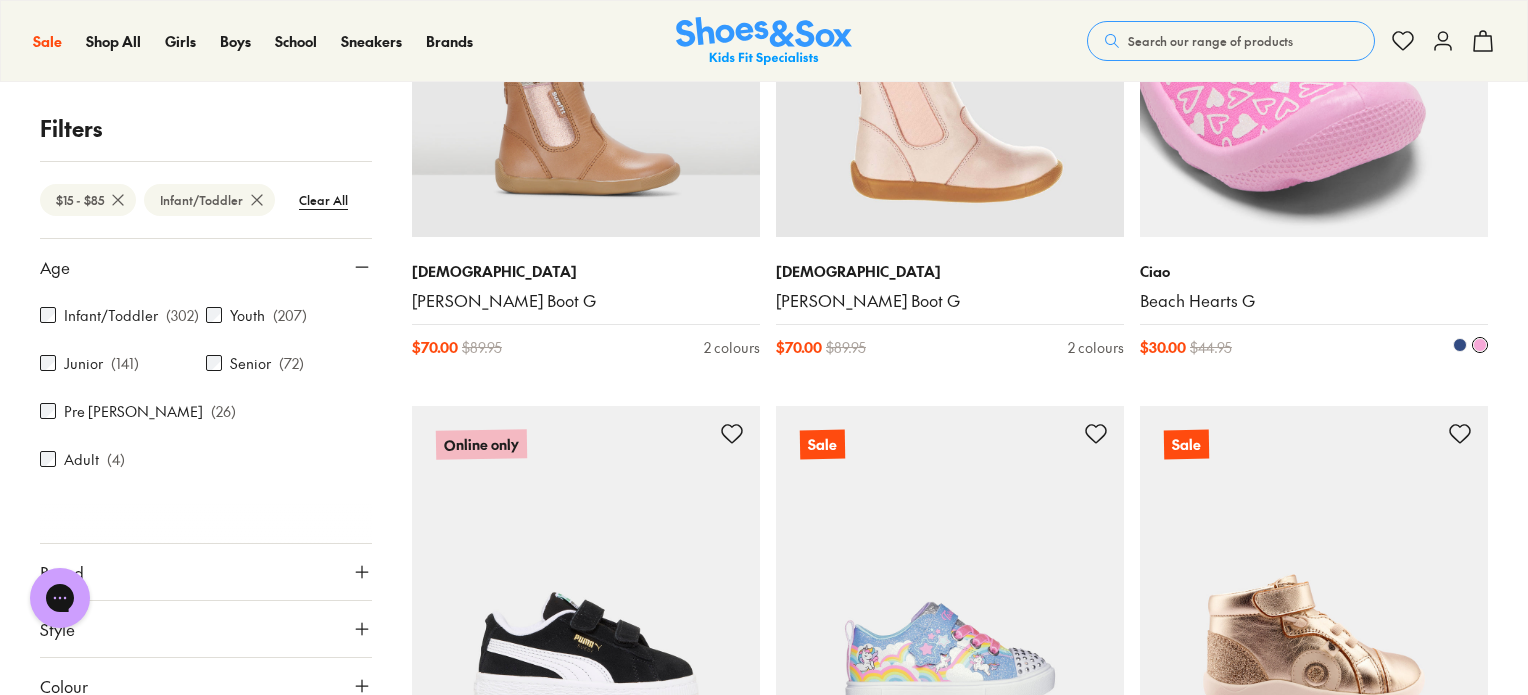 scroll, scrollTop: 3100, scrollLeft: 0, axis: vertical 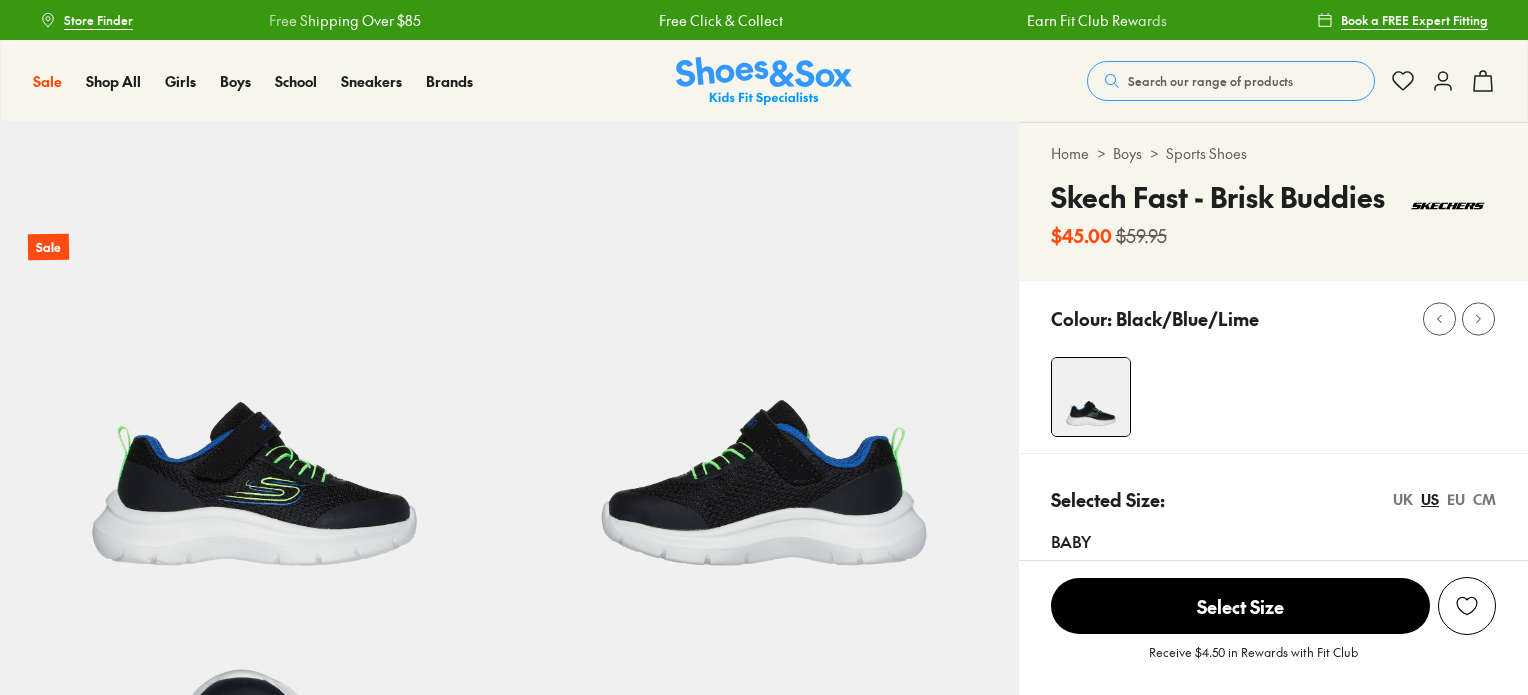select on "*" 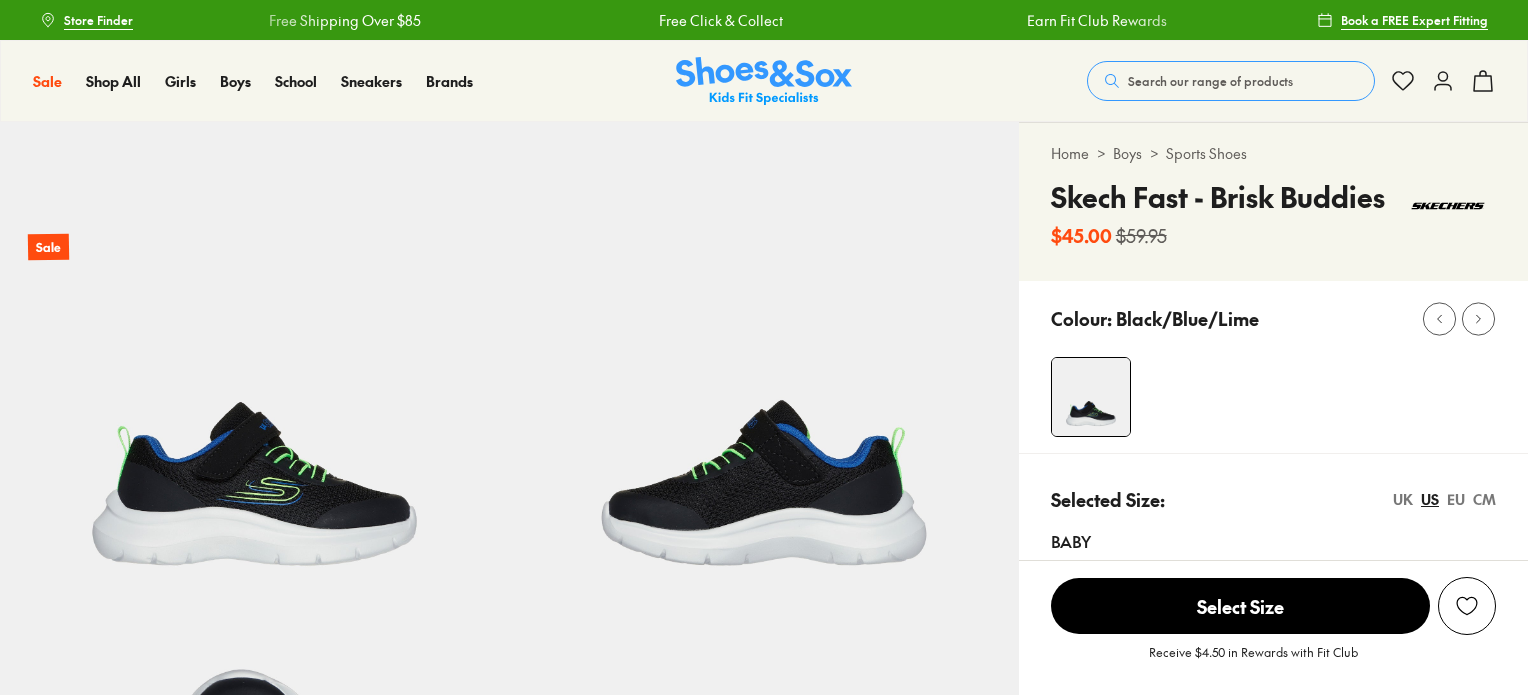 scroll, scrollTop: 0, scrollLeft: 0, axis: both 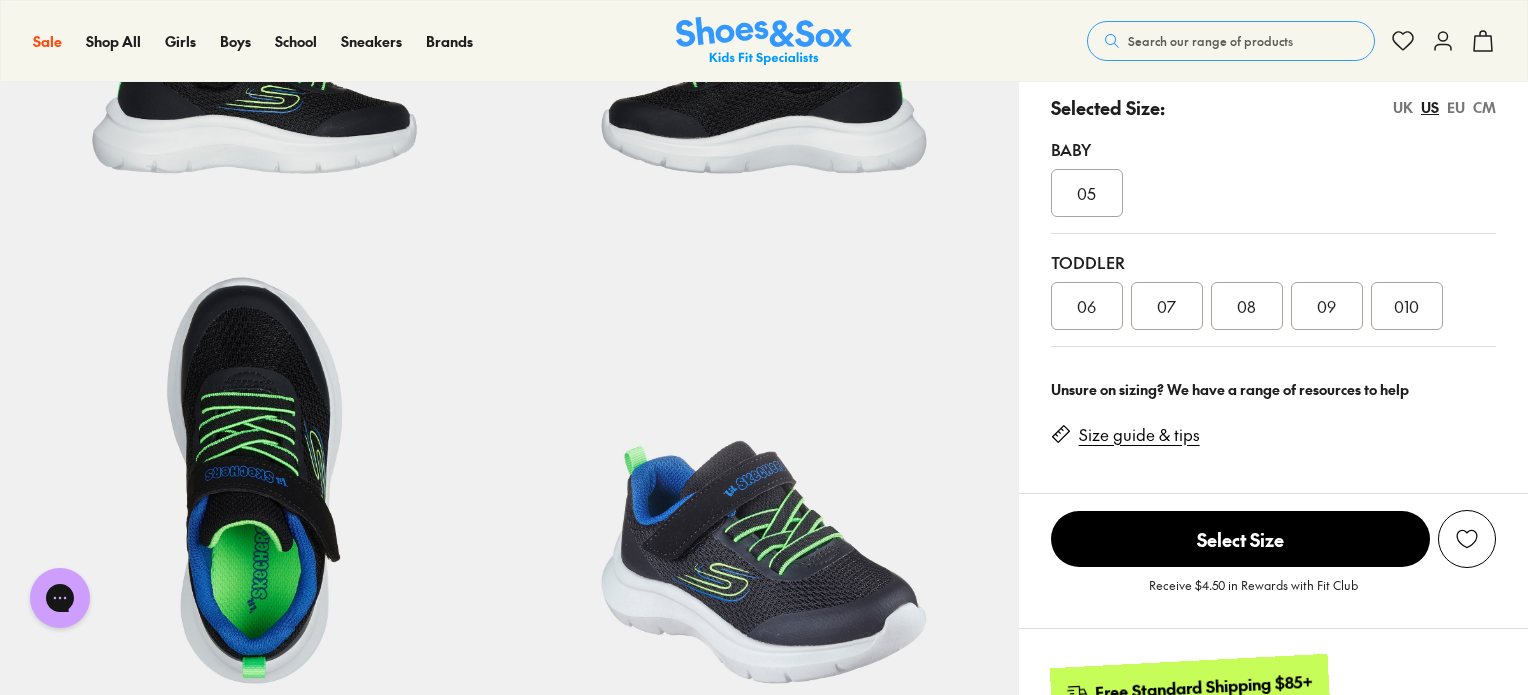 click on "010" at bounding box center [1406, 306] 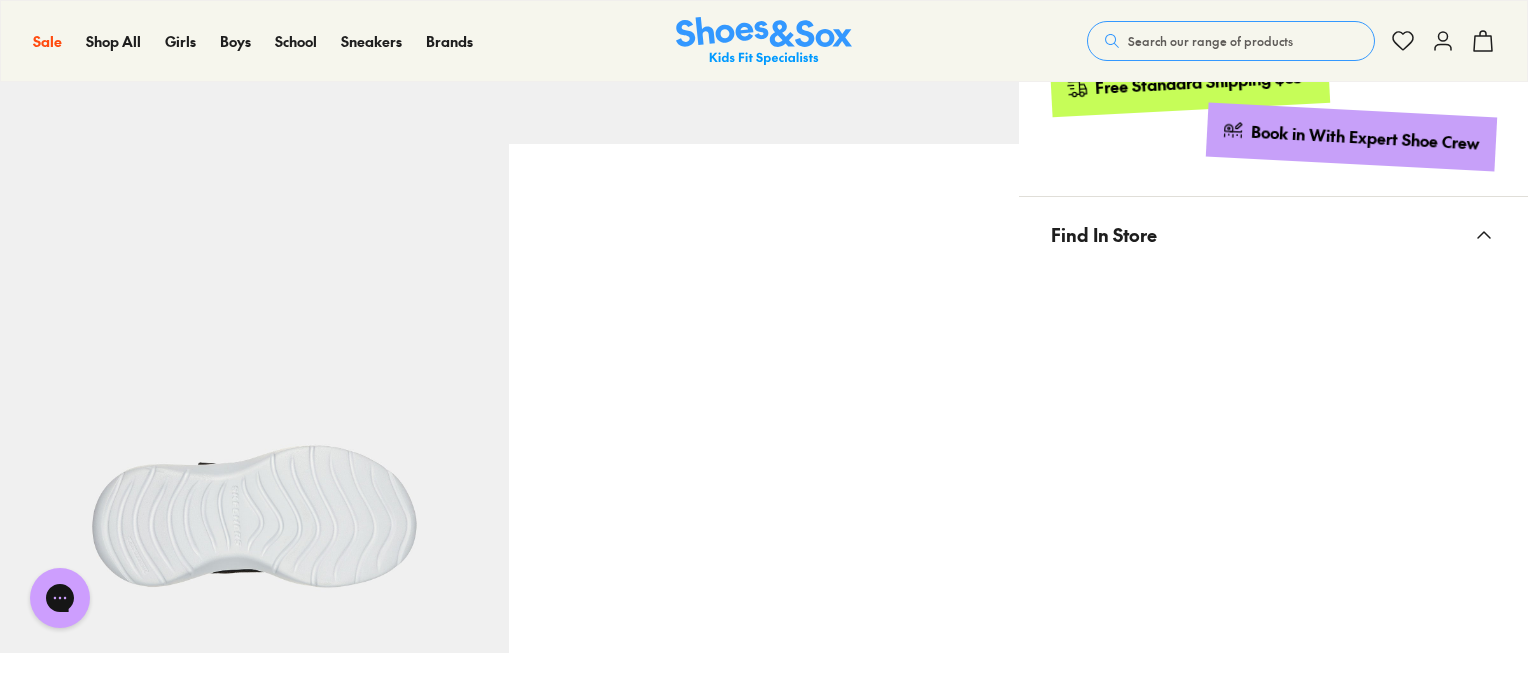 scroll, scrollTop: 631, scrollLeft: 0, axis: vertical 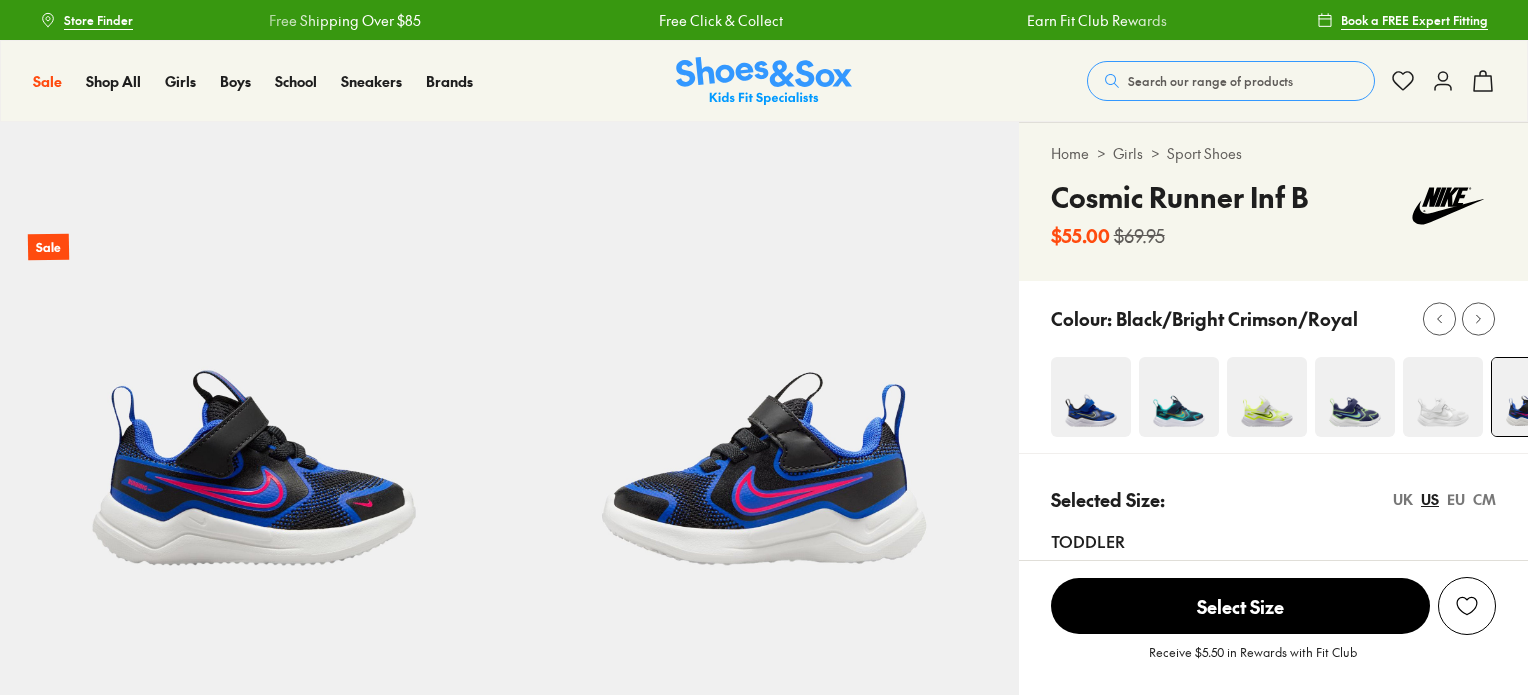 select on "*" 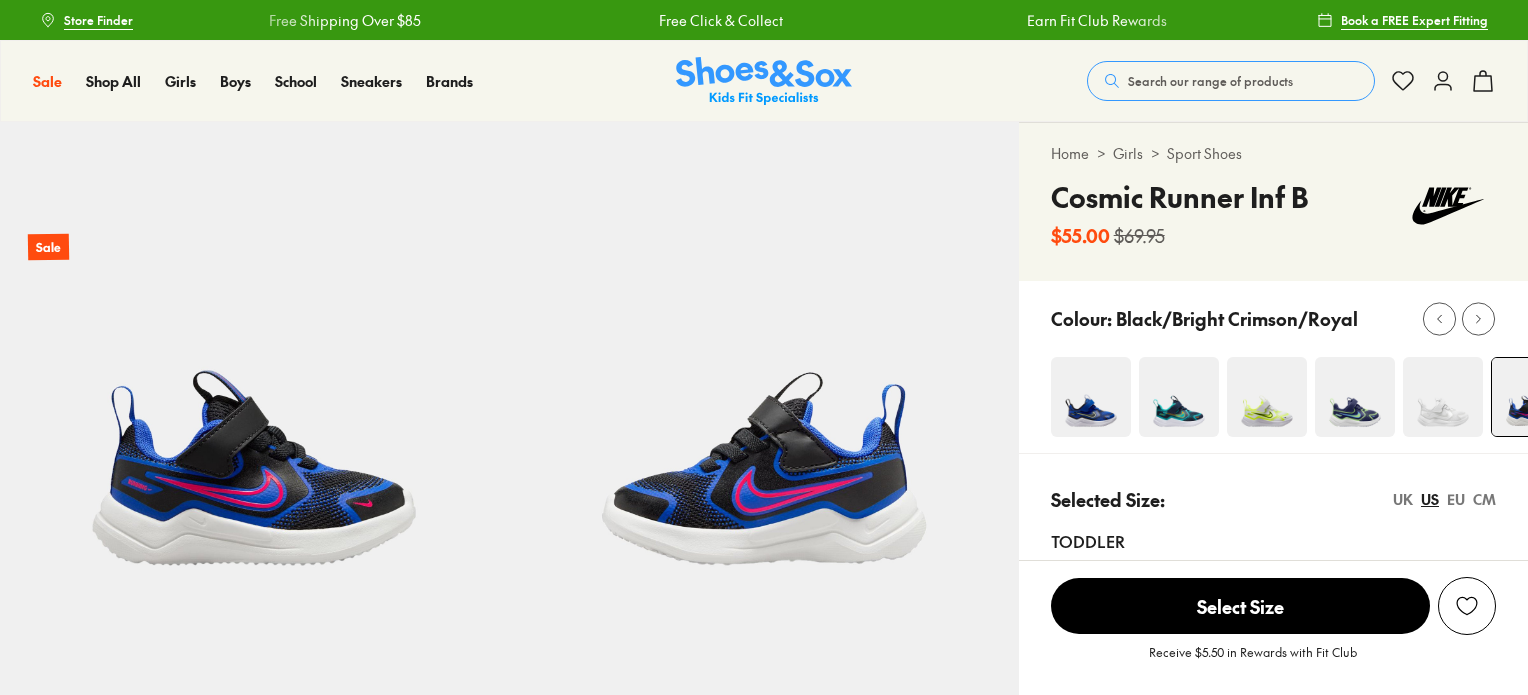scroll, scrollTop: 0, scrollLeft: 0, axis: both 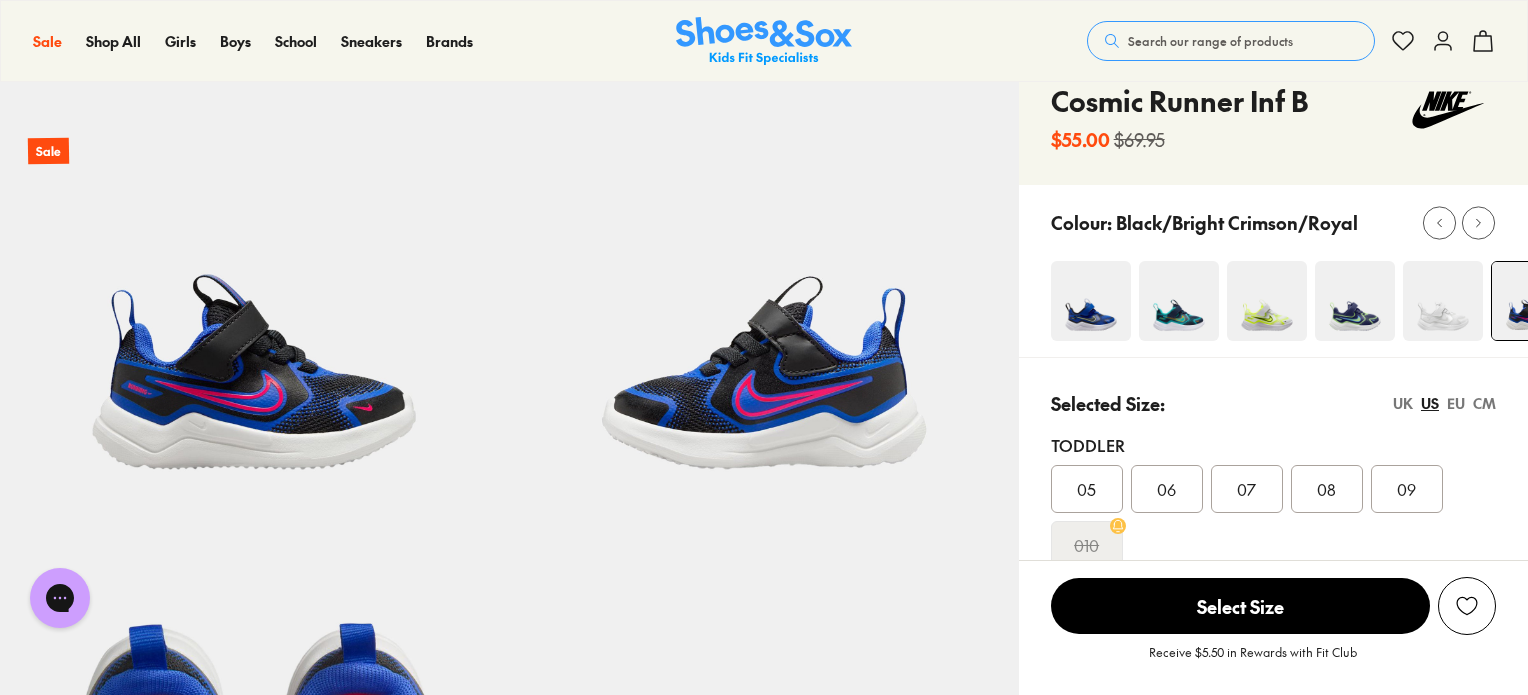 click at bounding box center [1179, 301] 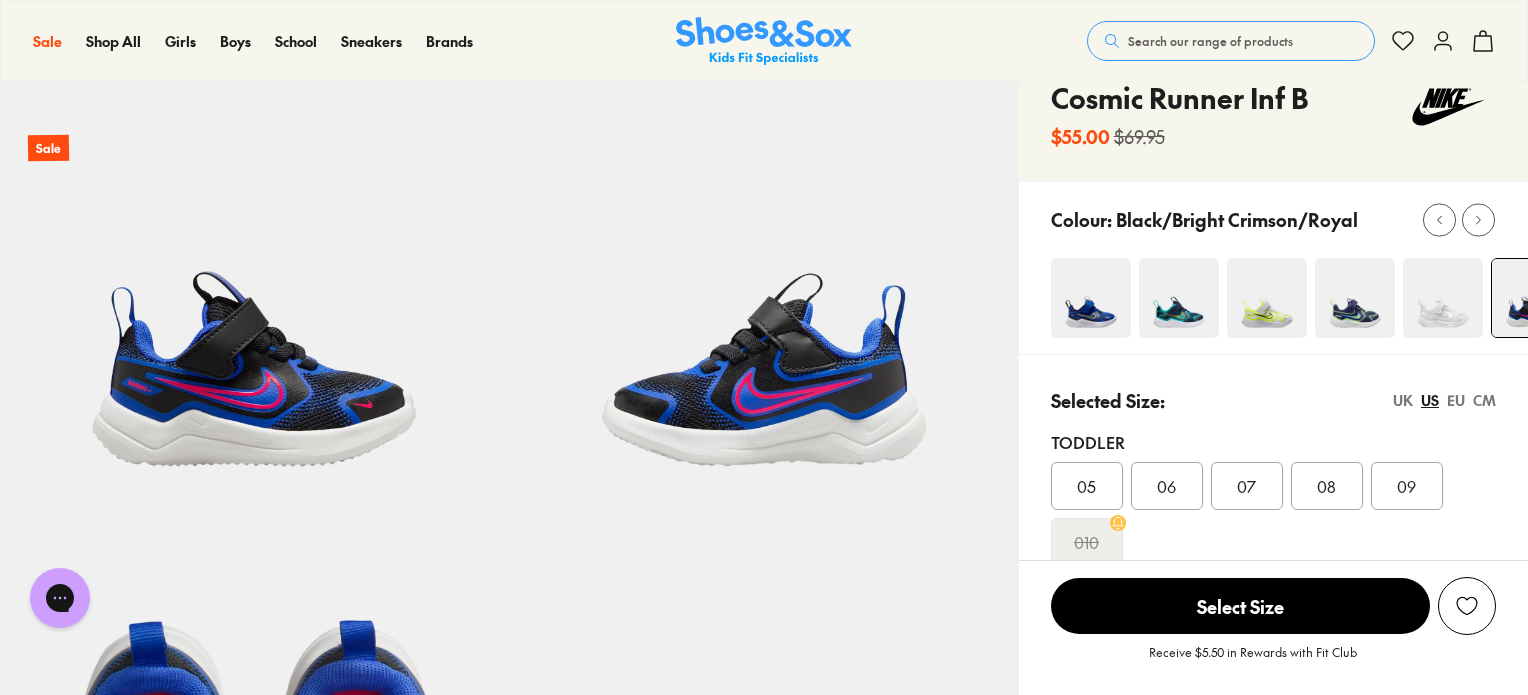 scroll, scrollTop: 100, scrollLeft: 0, axis: vertical 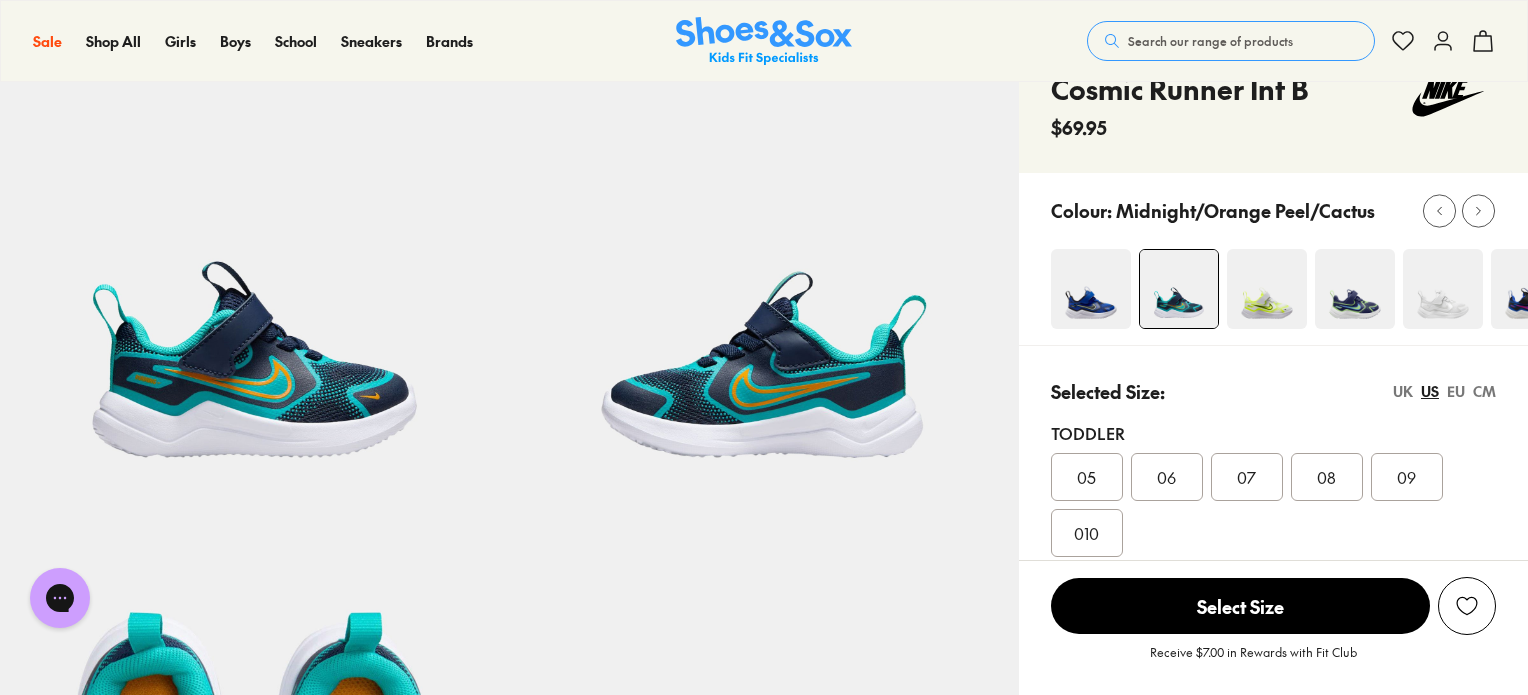 select on "*" 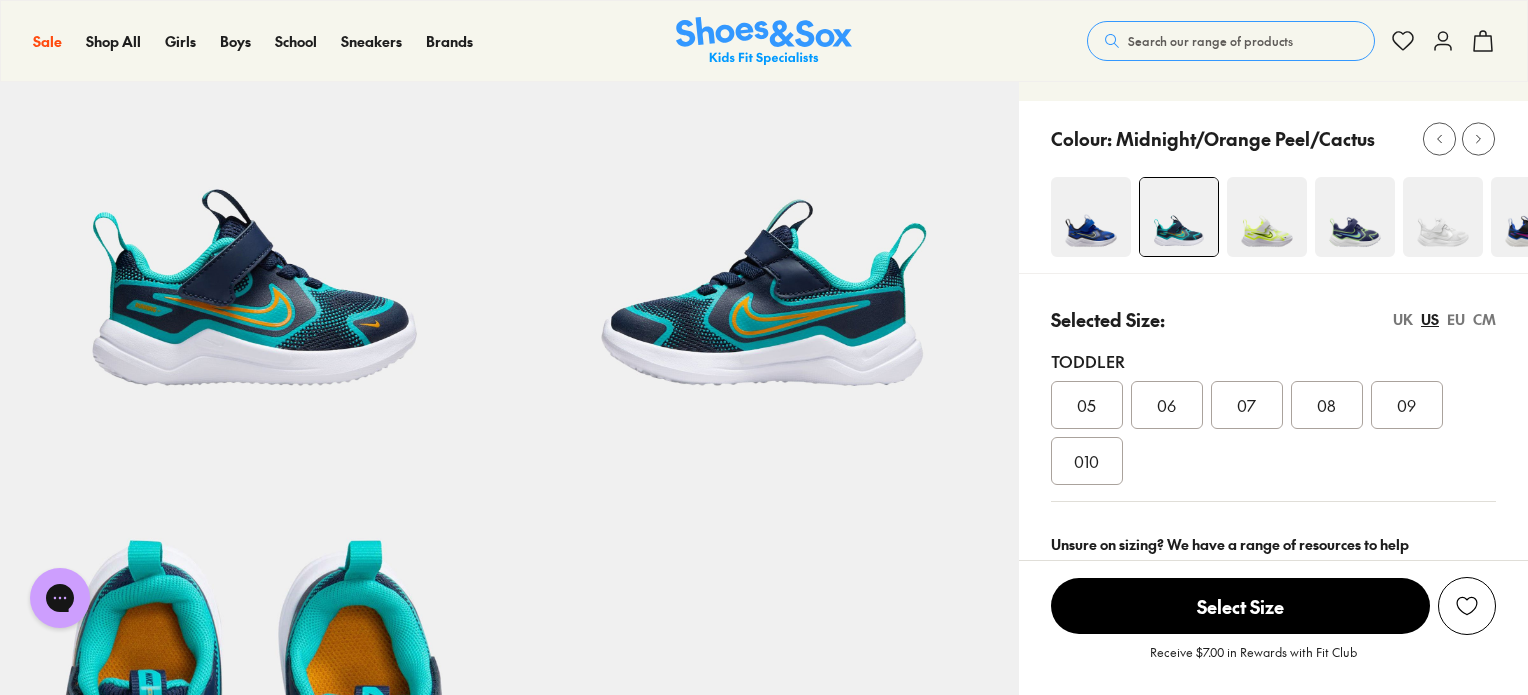 scroll, scrollTop: 0, scrollLeft: 0, axis: both 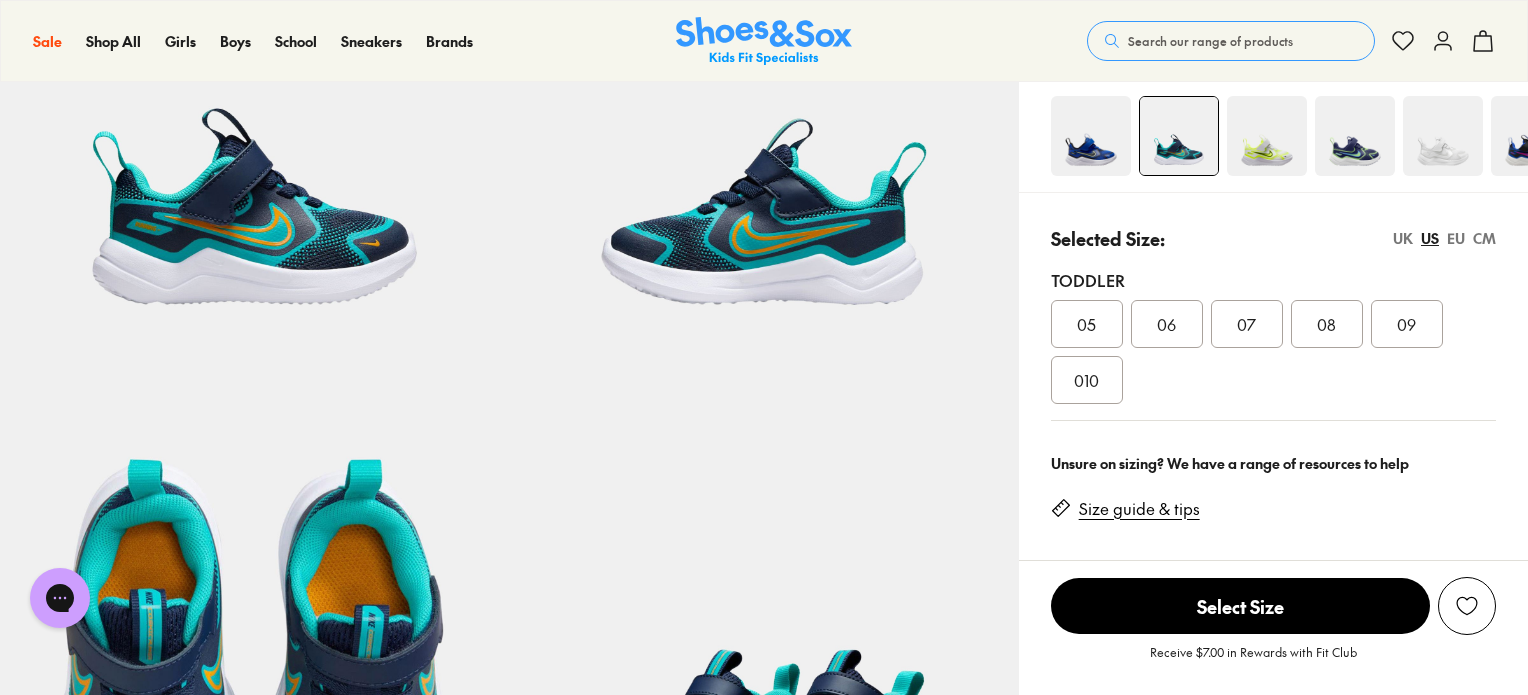 click on "Toddler 05 06 07 08 09 010" at bounding box center [1273, 336] 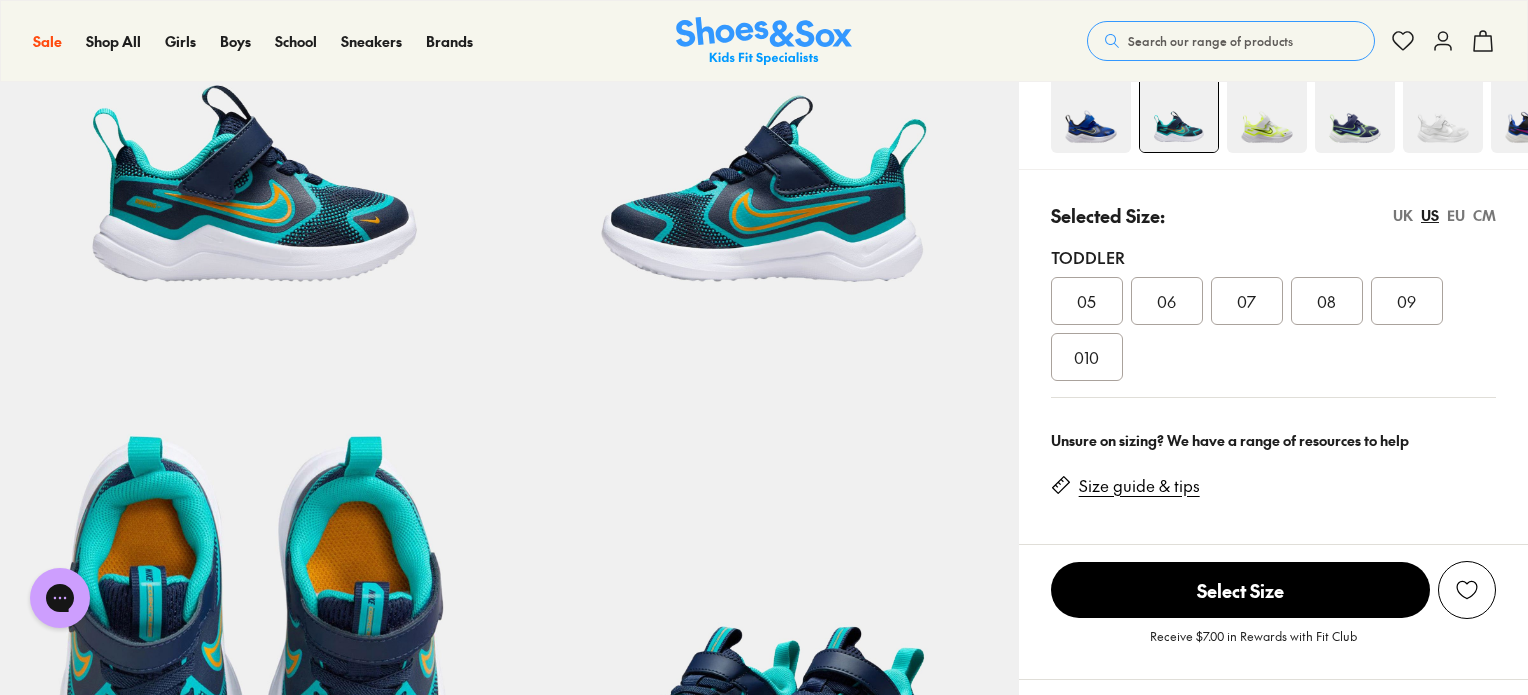 click on "010" at bounding box center (1087, 357) 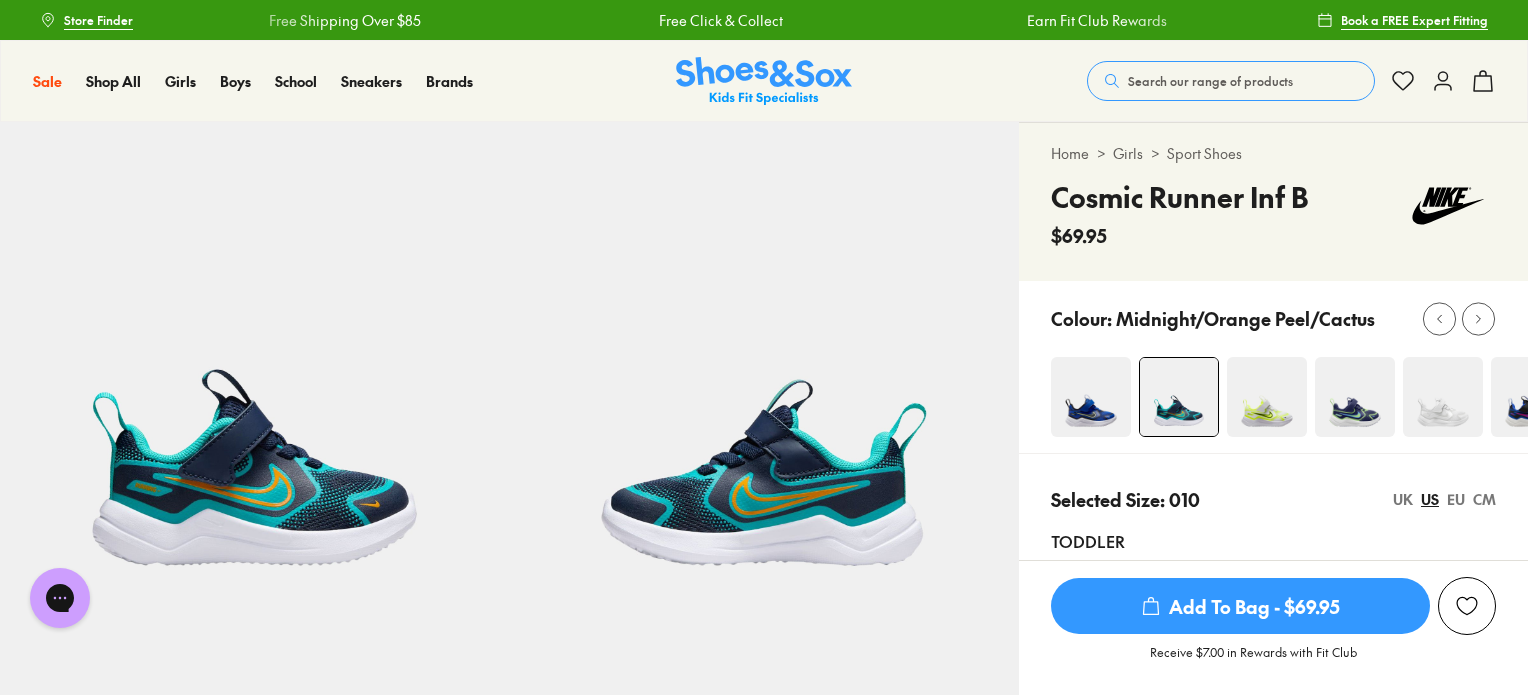 scroll, scrollTop: 0, scrollLeft: 0, axis: both 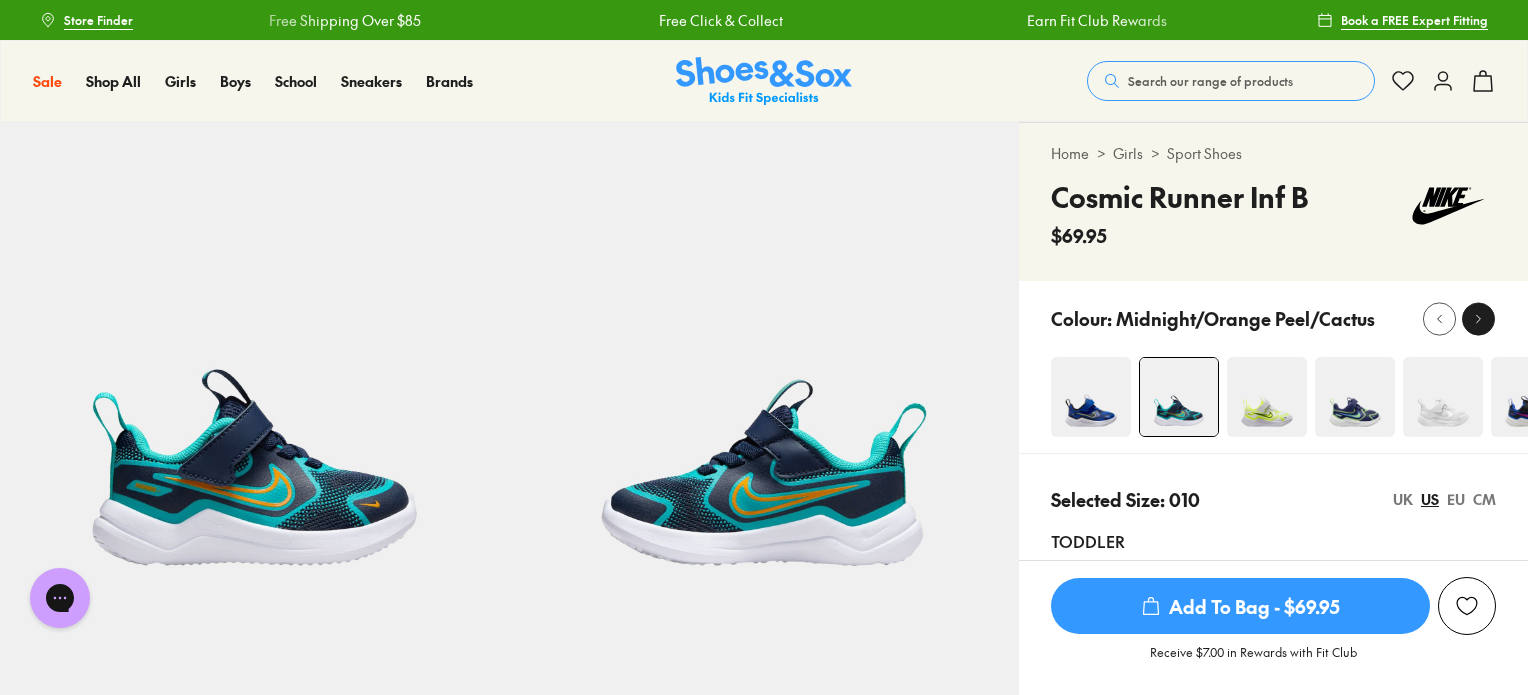 click at bounding box center [1478, 318] 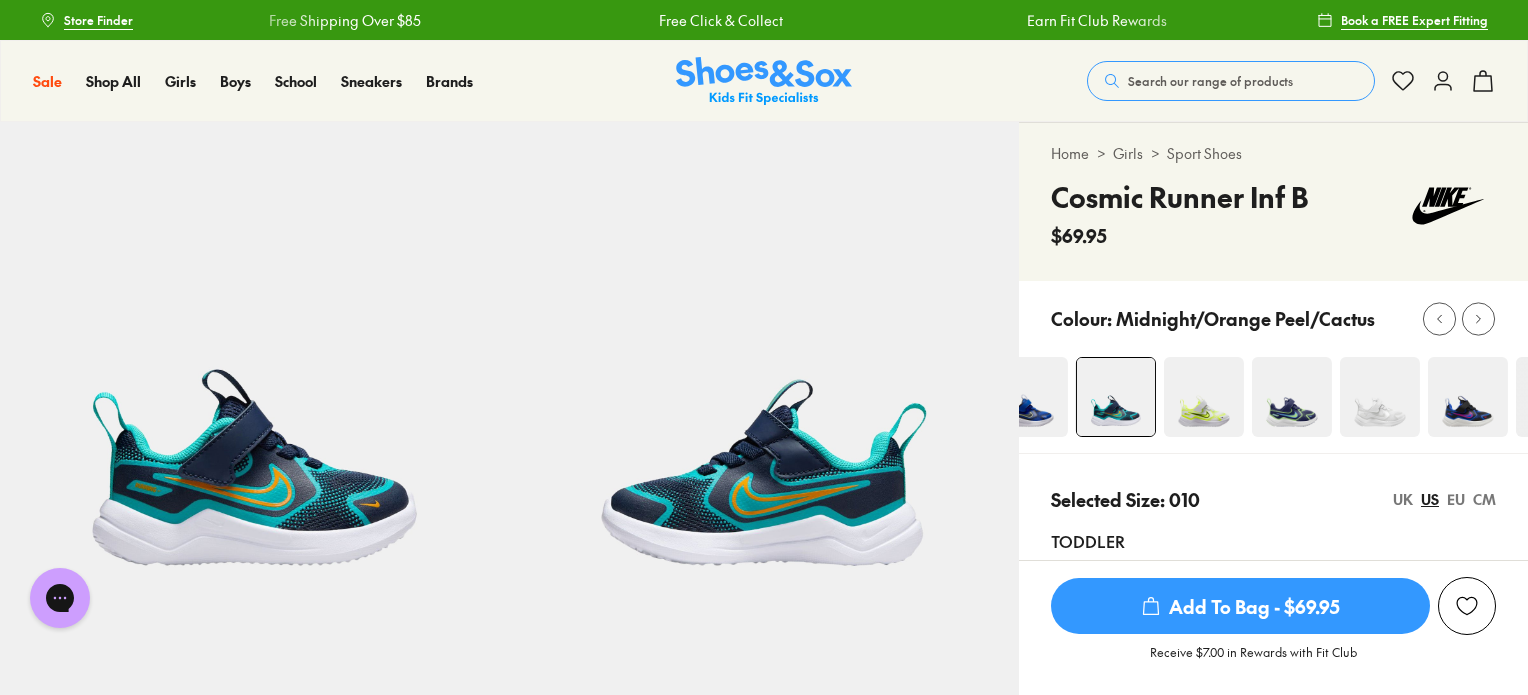 click at bounding box center [1468, 397] 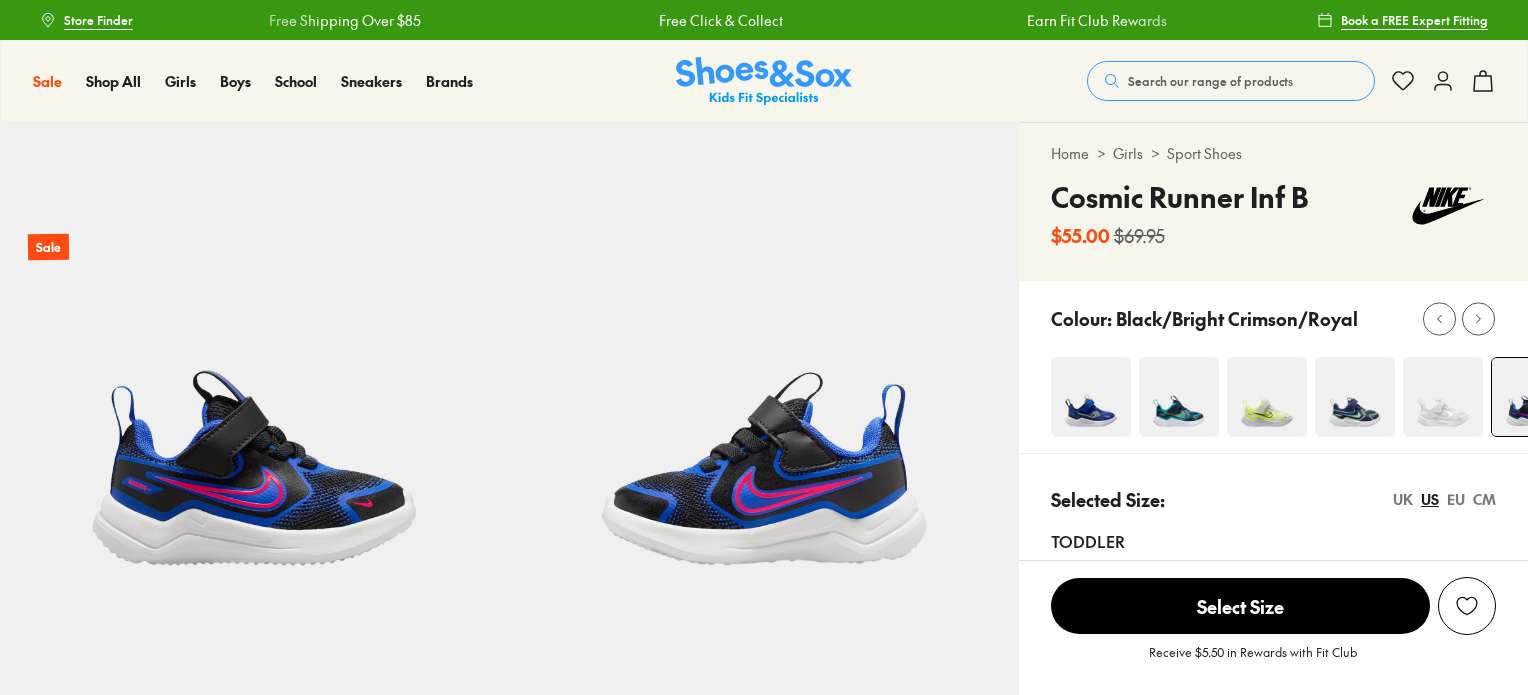 scroll, scrollTop: 0, scrollLeft: 0, axis: both 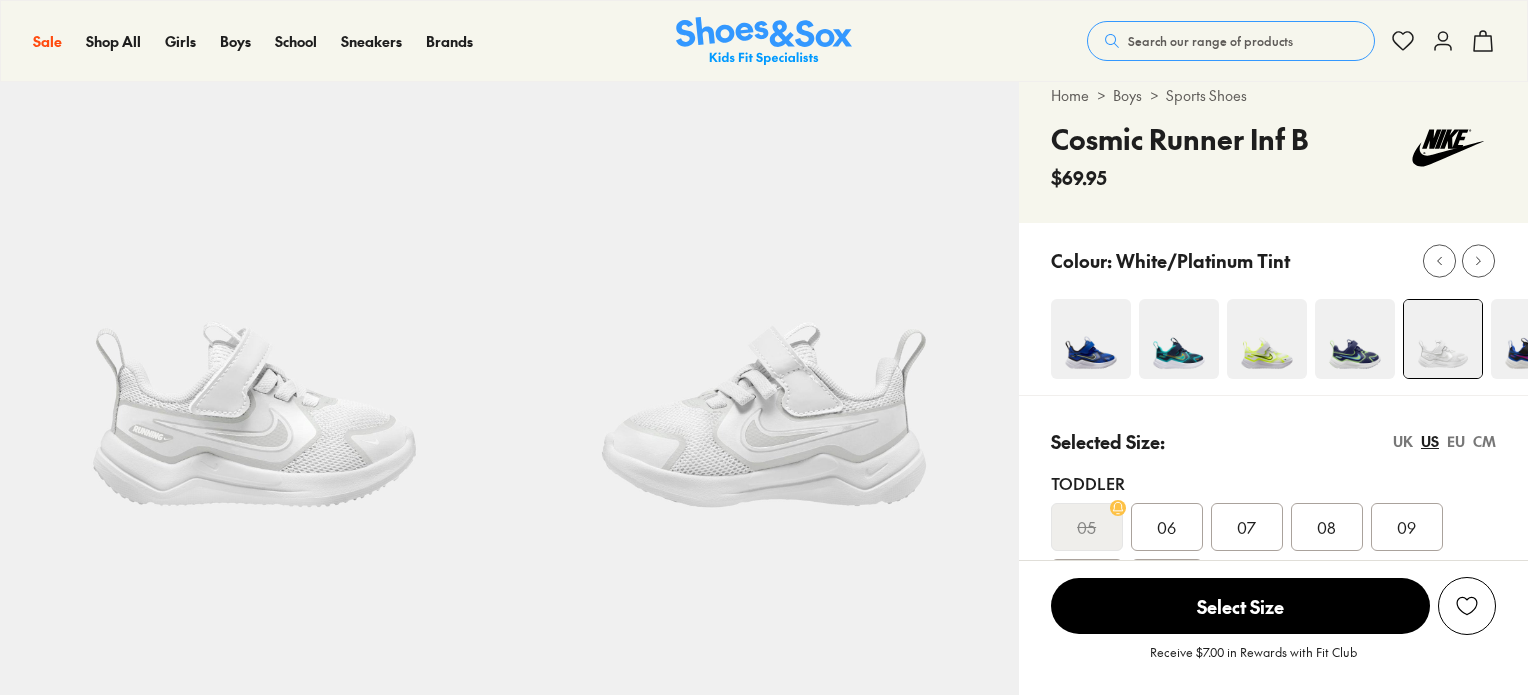 click on "Colour:
White/Platinum Tint" at bounding box center (1273, 309) 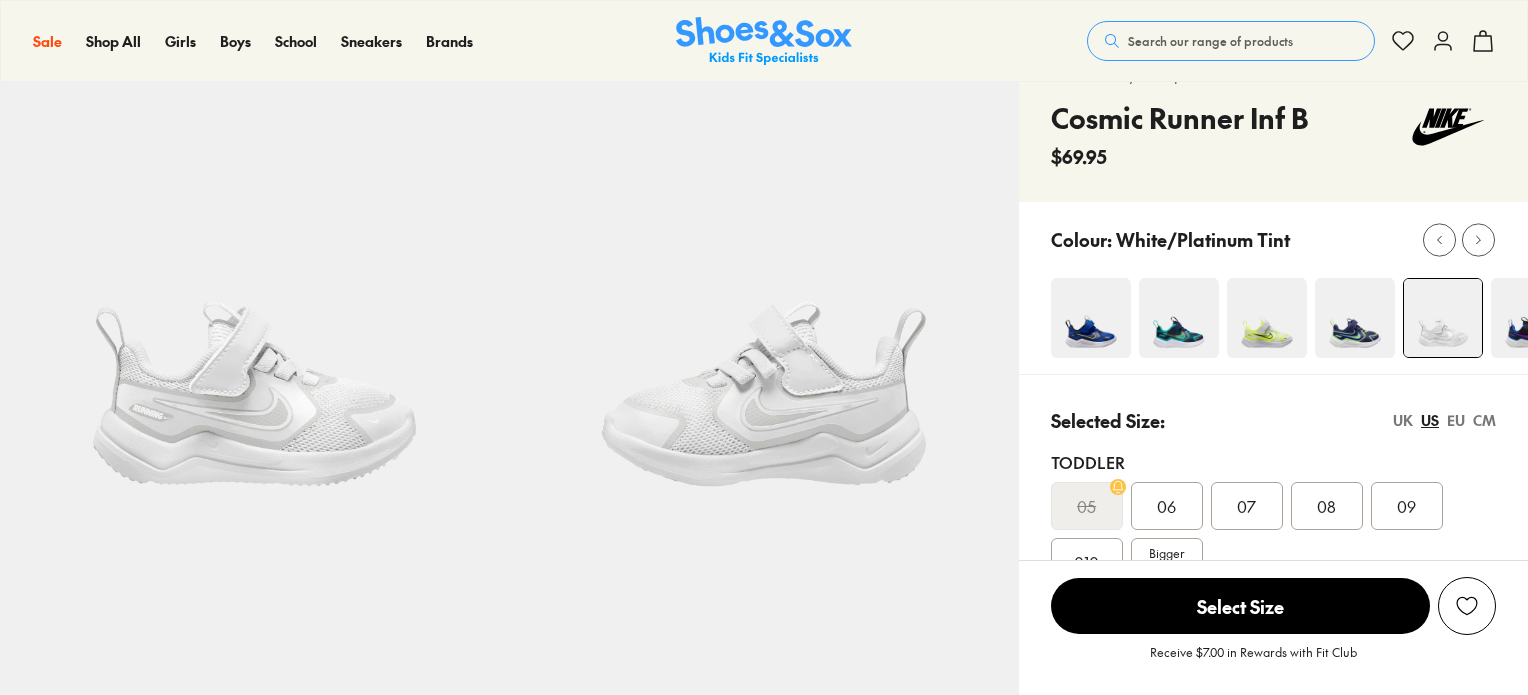 click at bounding box center [1531, 318] 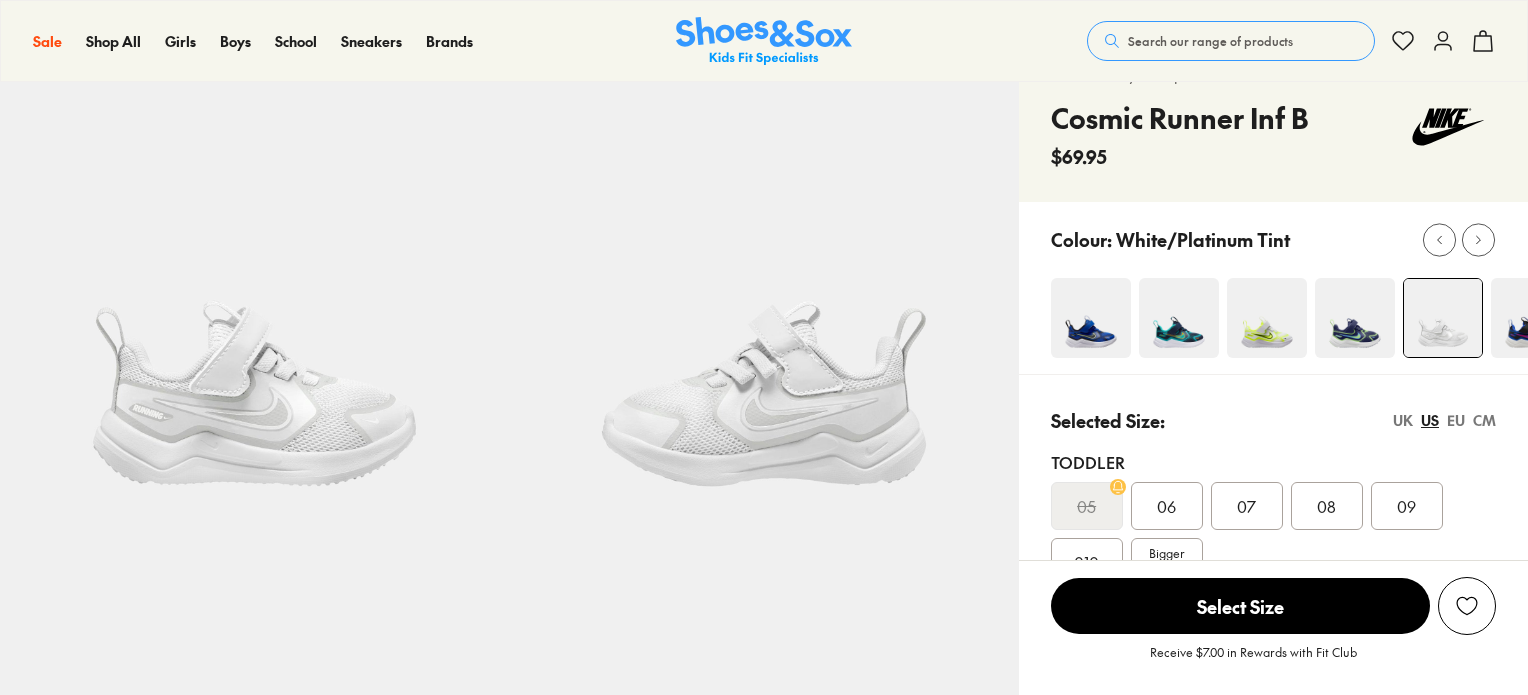scroll, scrollTop: 82, scrollLeft: 0, axis: vertical 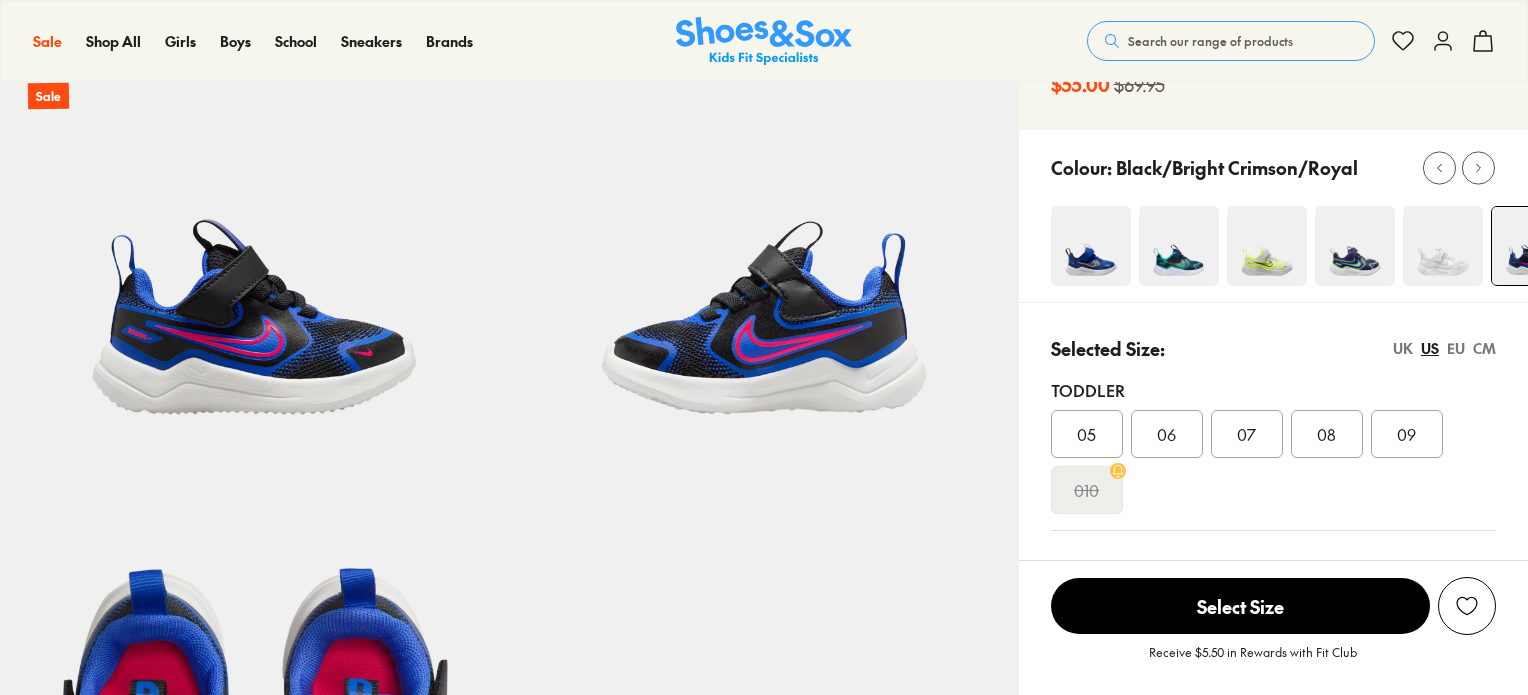 select on "*" 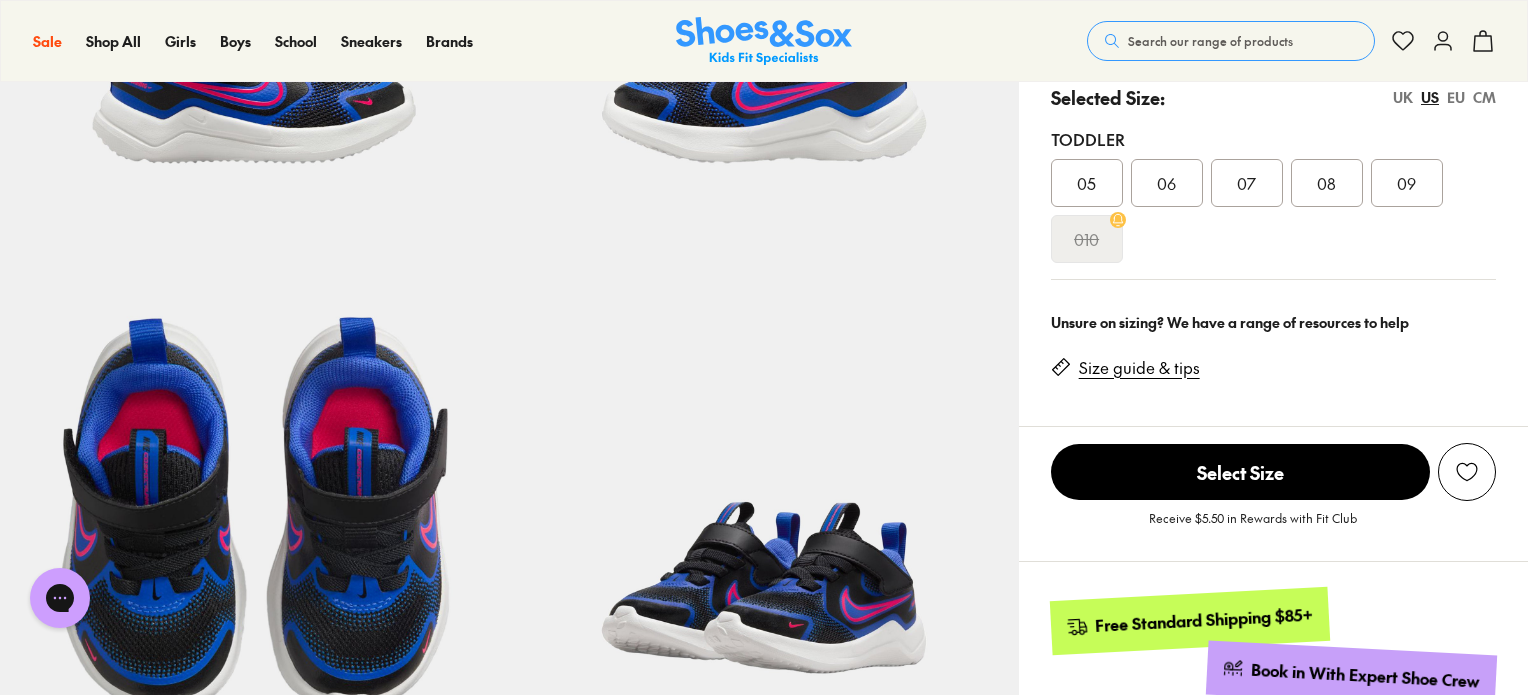 scroll, scrollTop: 0, scrollLeft: 0, axis: both 